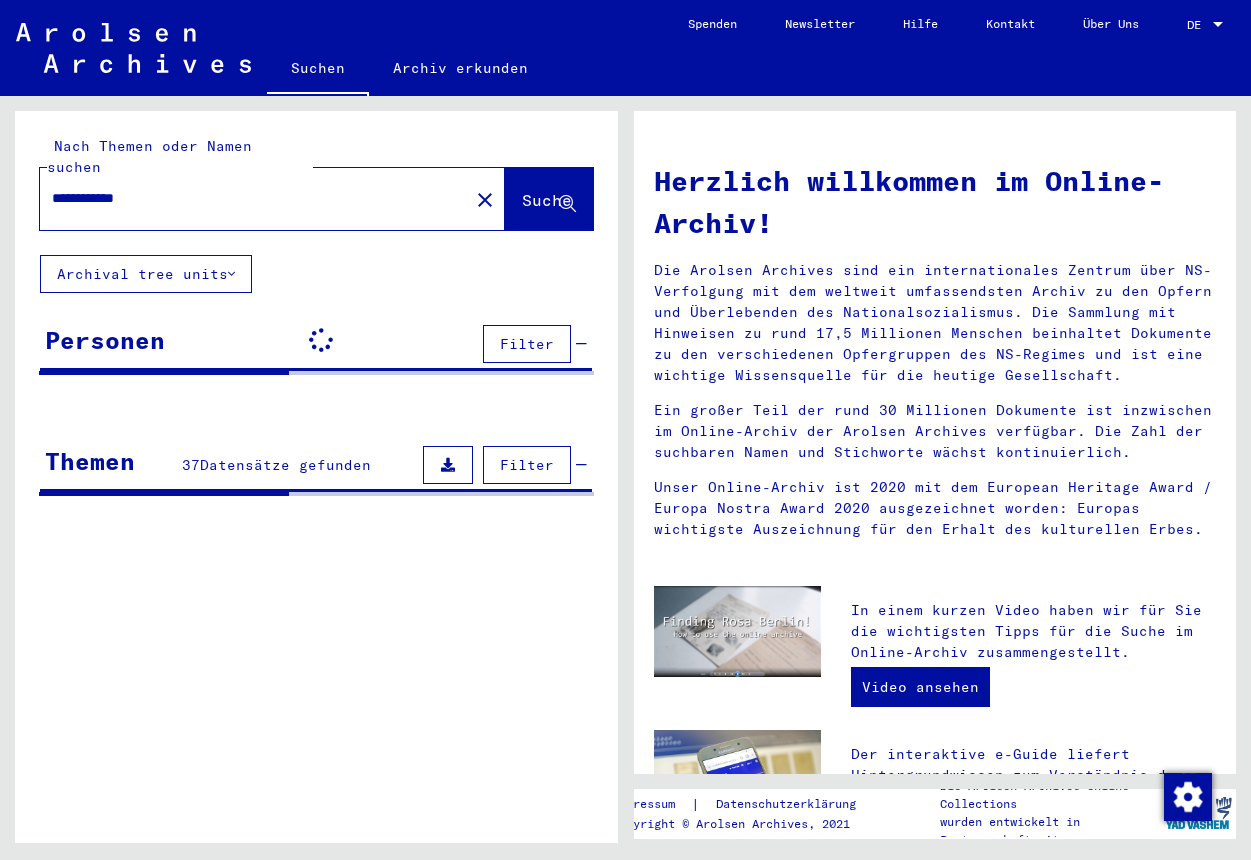 scroll, scrollTop: 0, scrollLeft: 0, axis: both 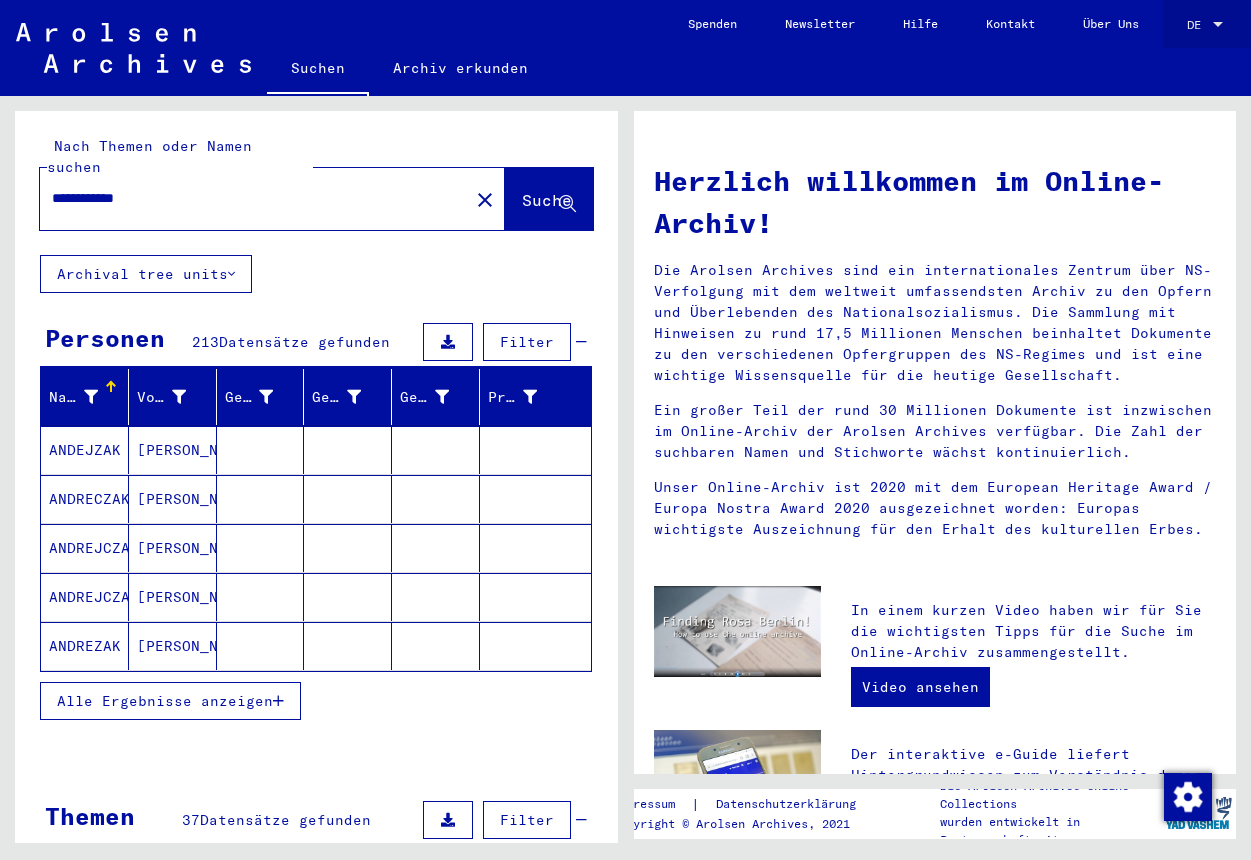 click at bounding box center (1218, 24) 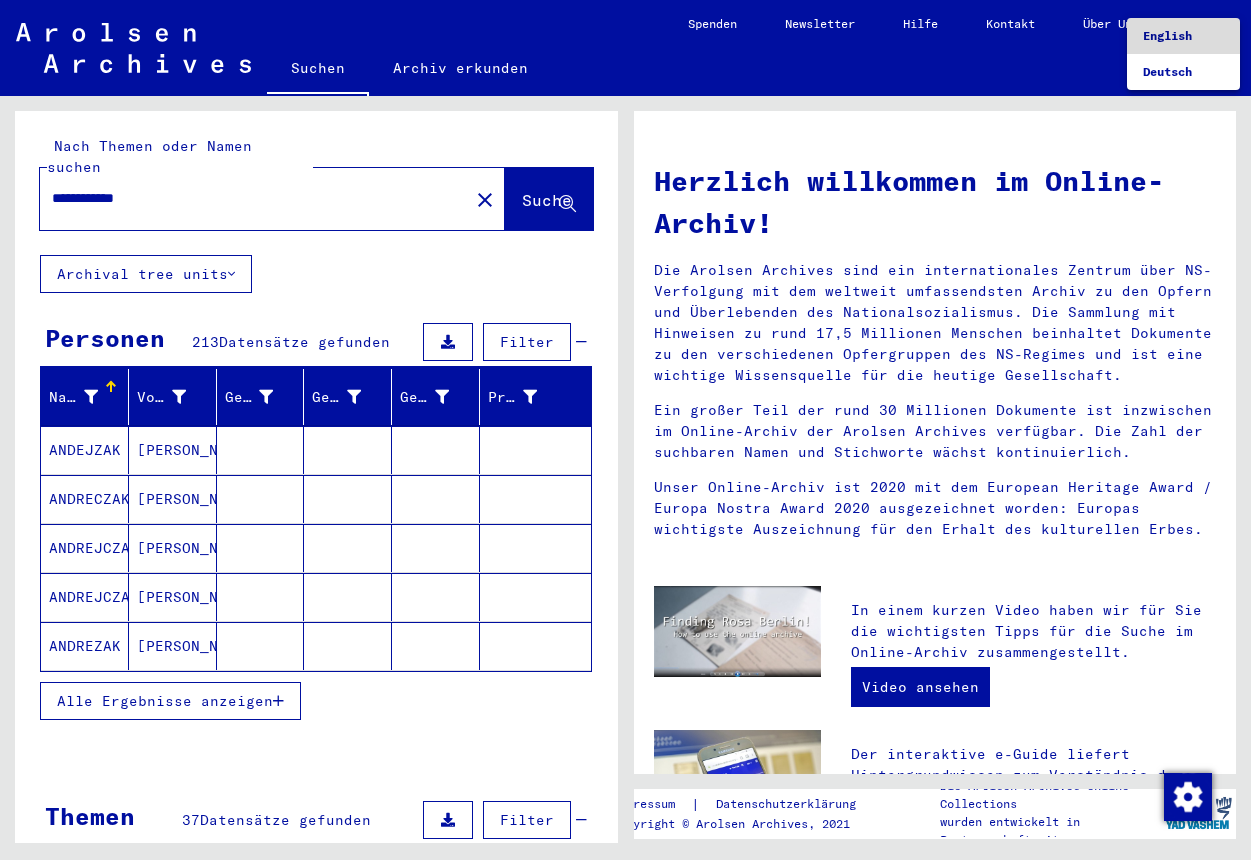 click on "English" at bounding box center [1167, 35] 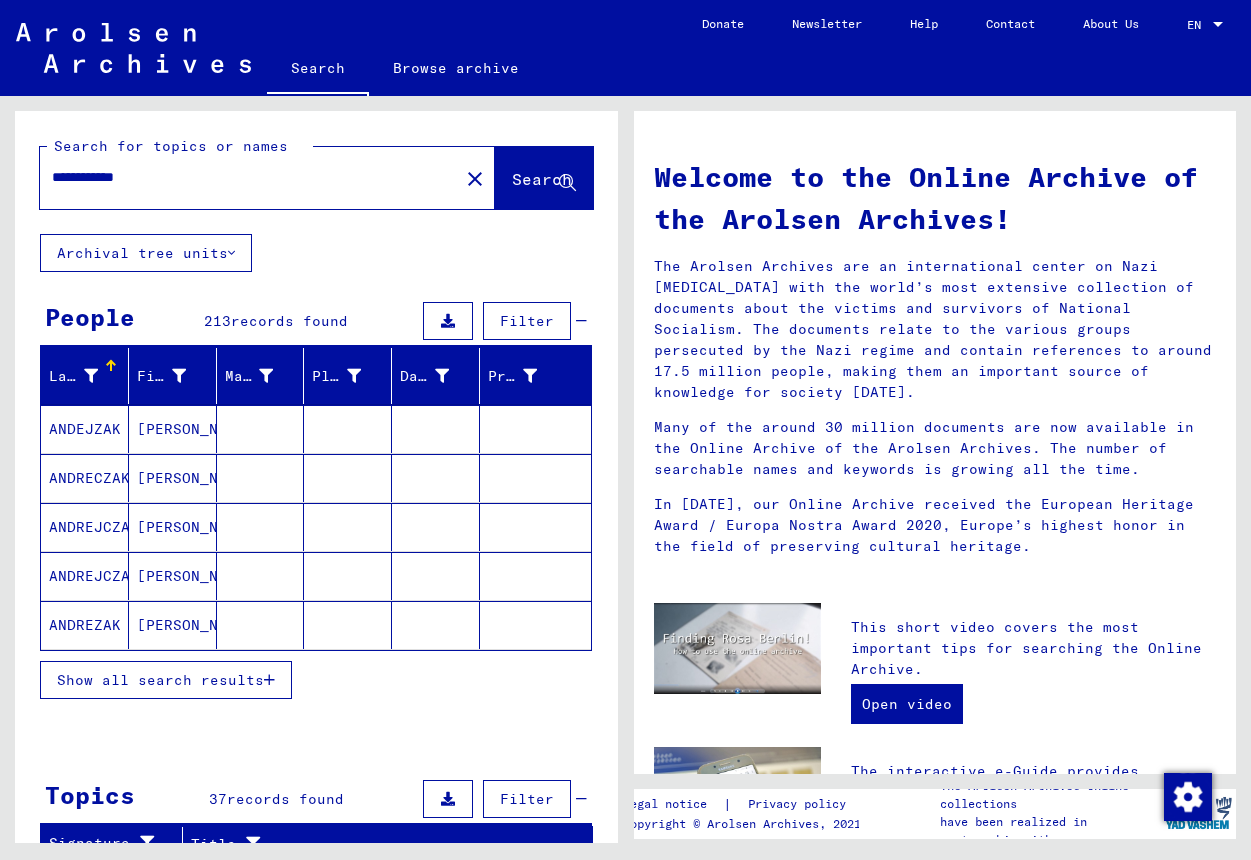 scroll, scrollTop: 0, scrollLeft: 0, axis: both 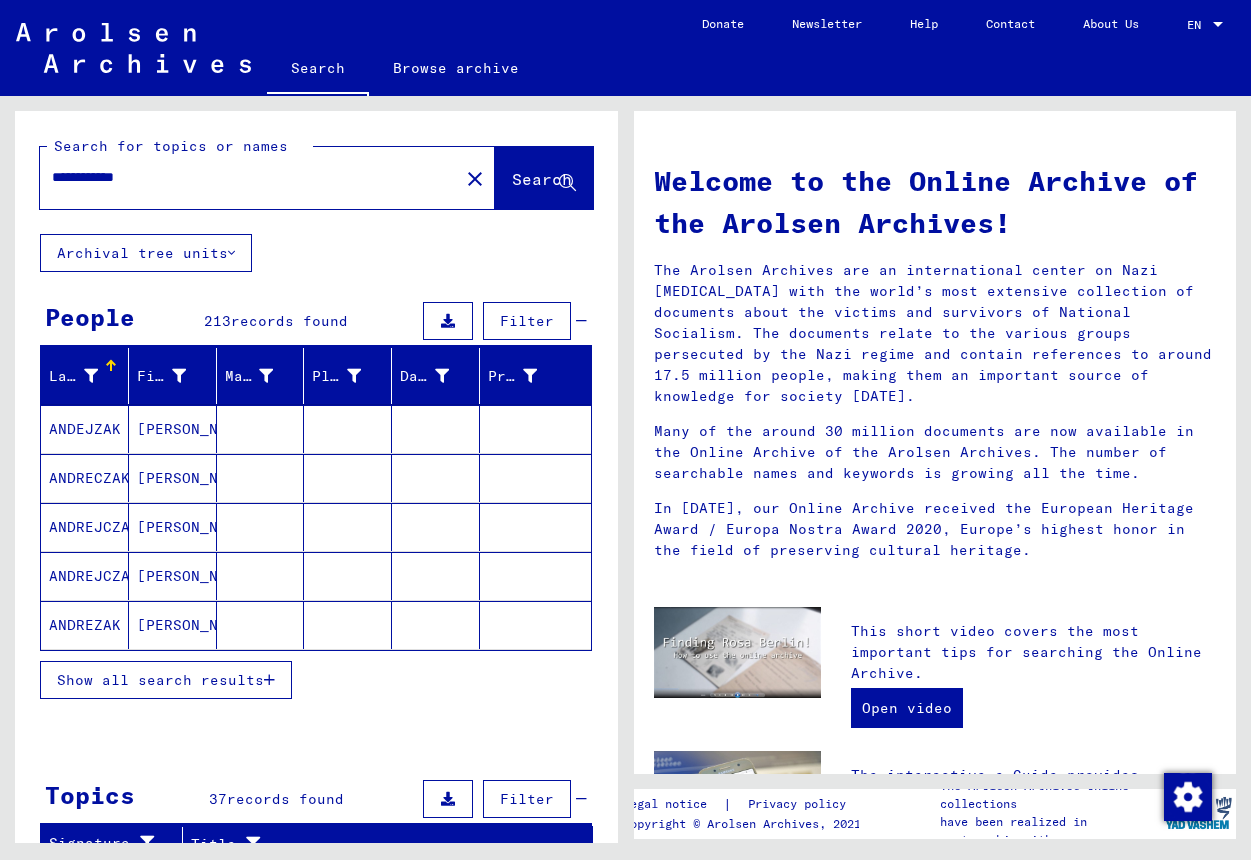 click on "Search" 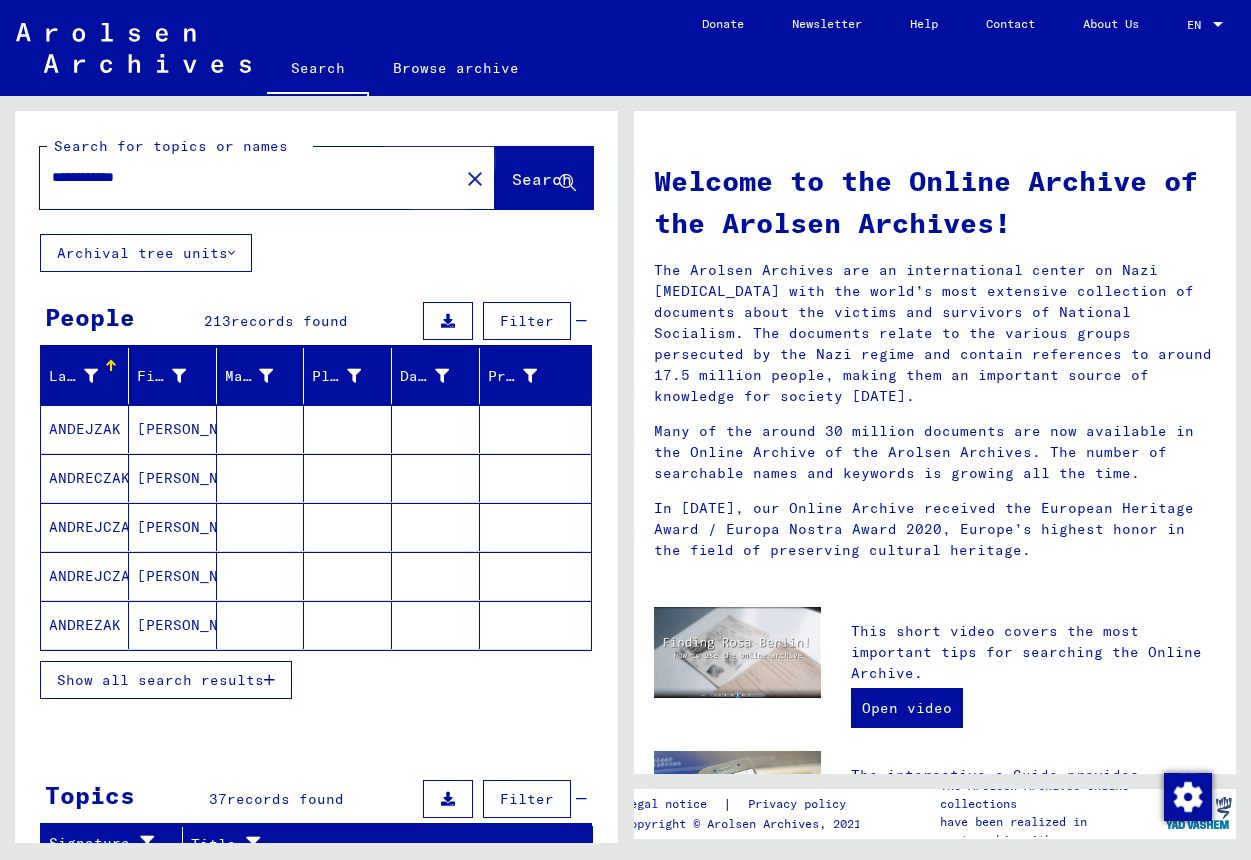 click on "Search" 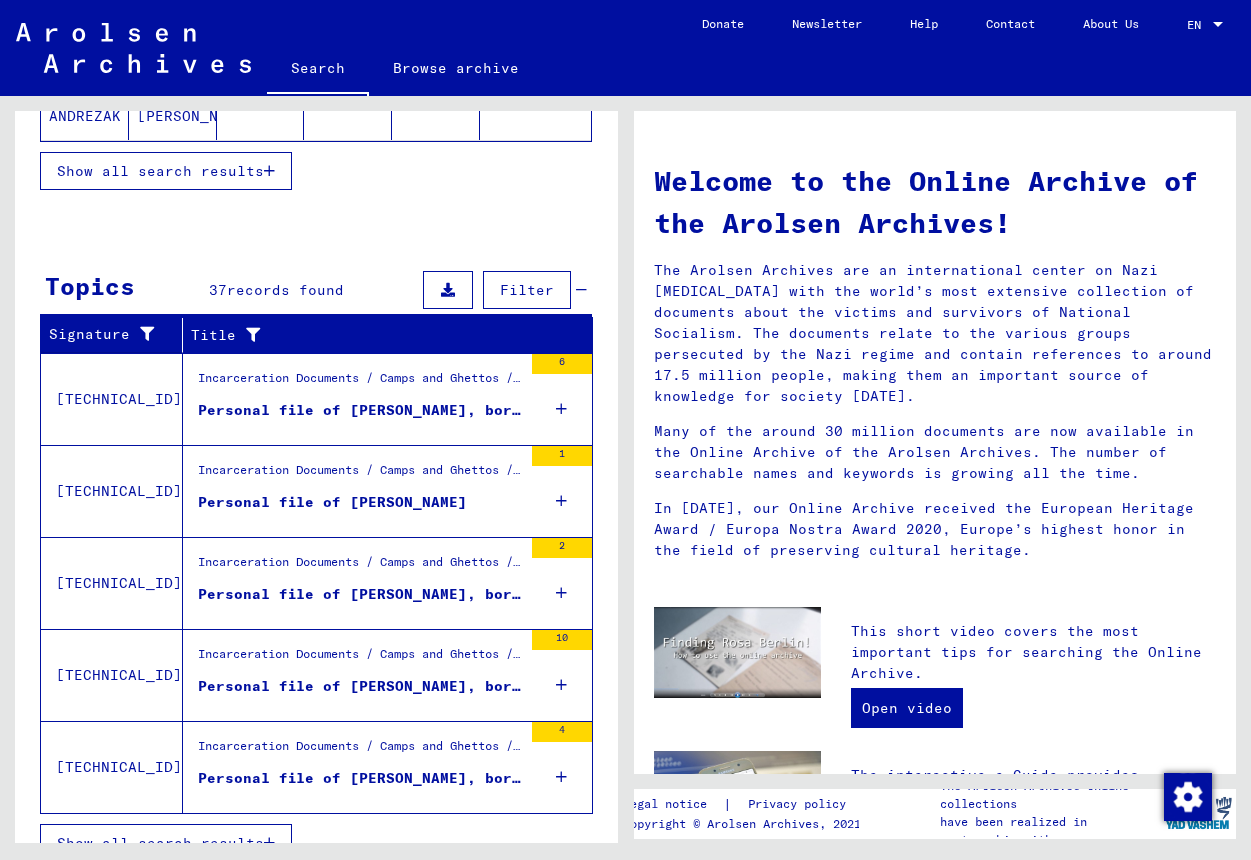 scroll, scrollTop: 539, scrollLeft: 0, axis: vertical 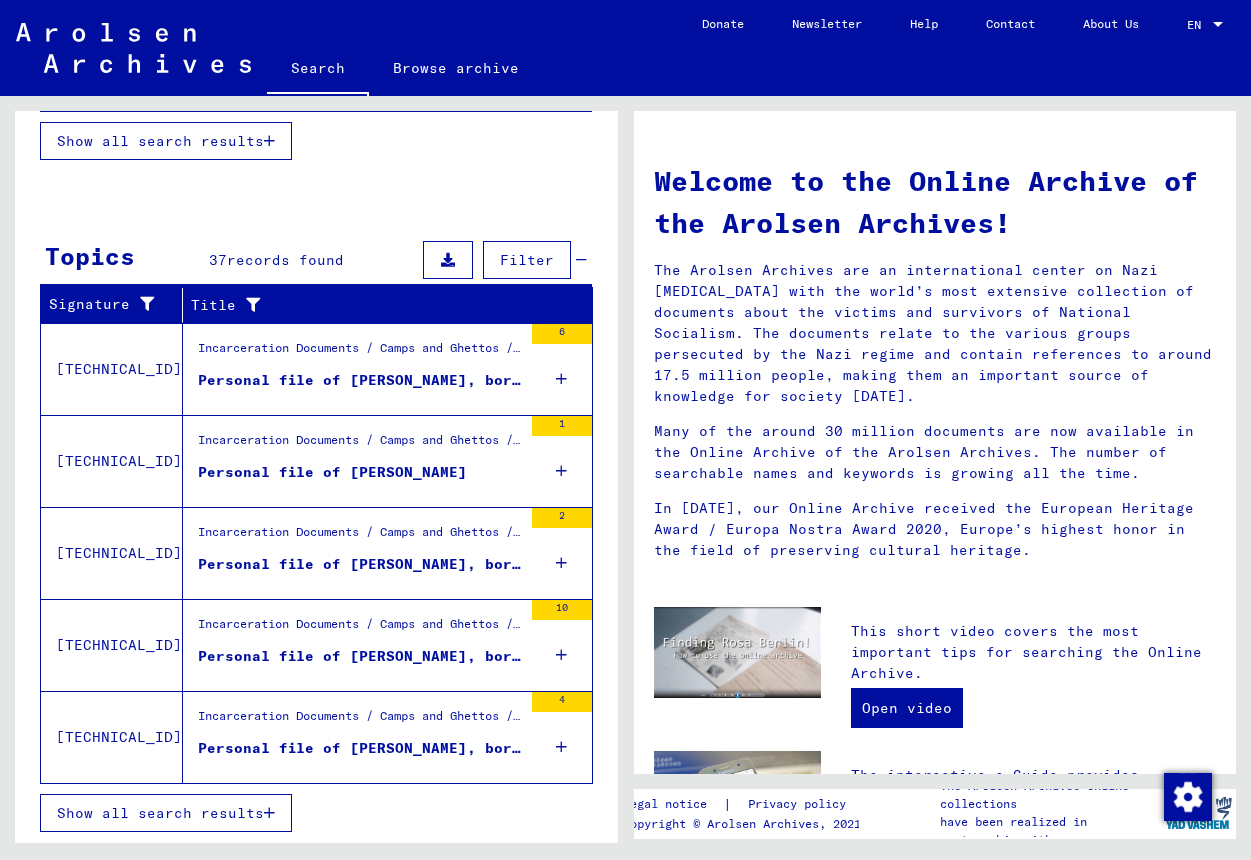 click on "Personal file of [PERSON_NAME], born on [DEMOGRAPHIC_DATA], born in [GEOGRAPHIC_DATA]" at bounding box center (360, 564) 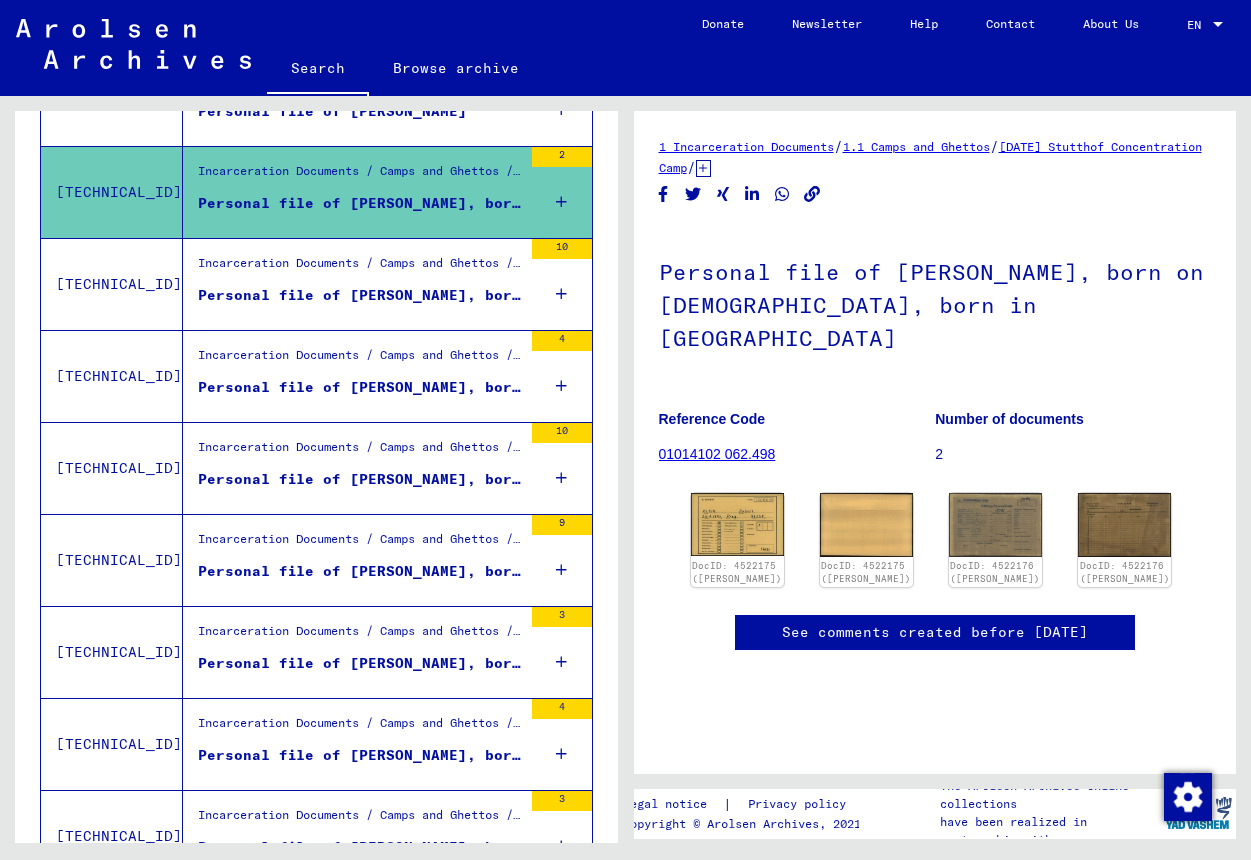 click on "Personal file of [PERSON_NAME], born on [DEMOGRAPHIC_DATA]" at bounding box center [360, 387] 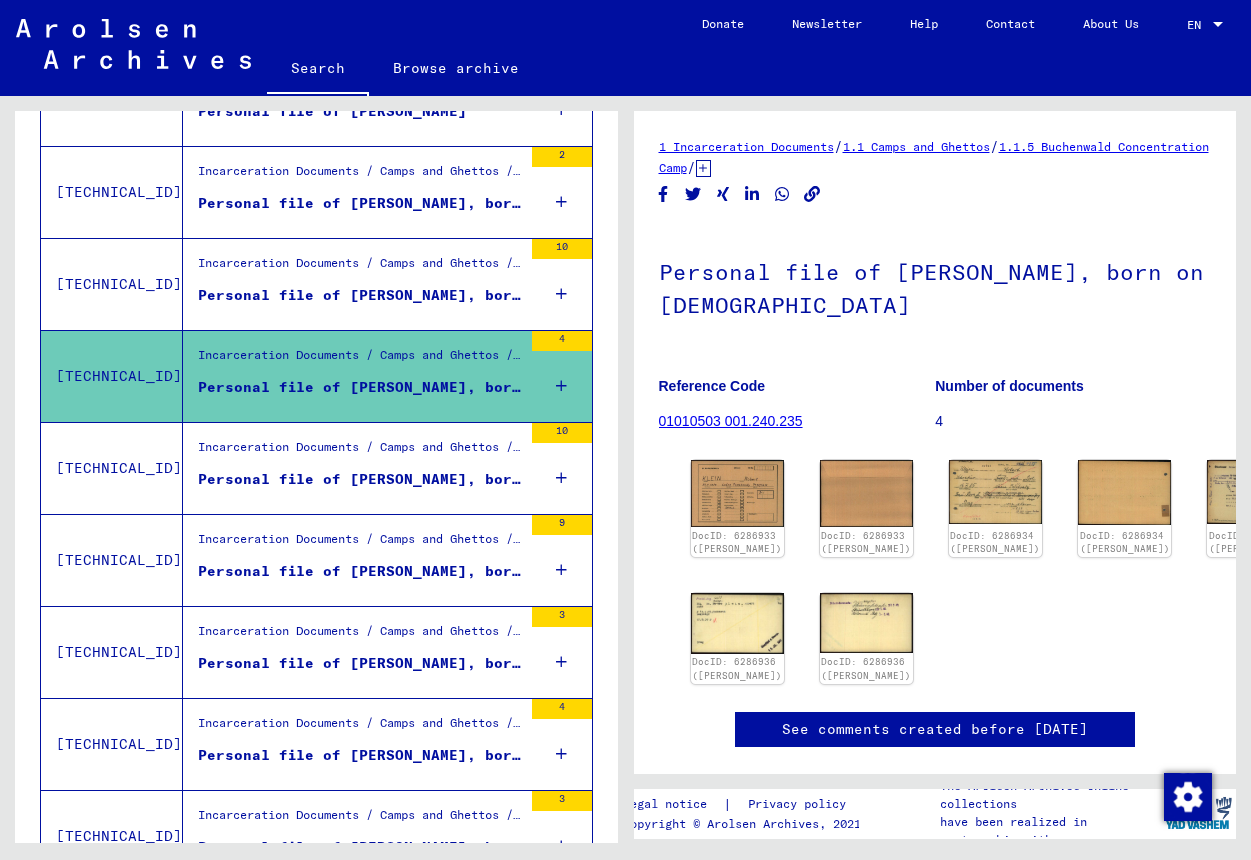 click on "Personal file of [PERSON_NAME], born on [DEMOGRAPHIC_DATA]" at bounding box center (360, 479) 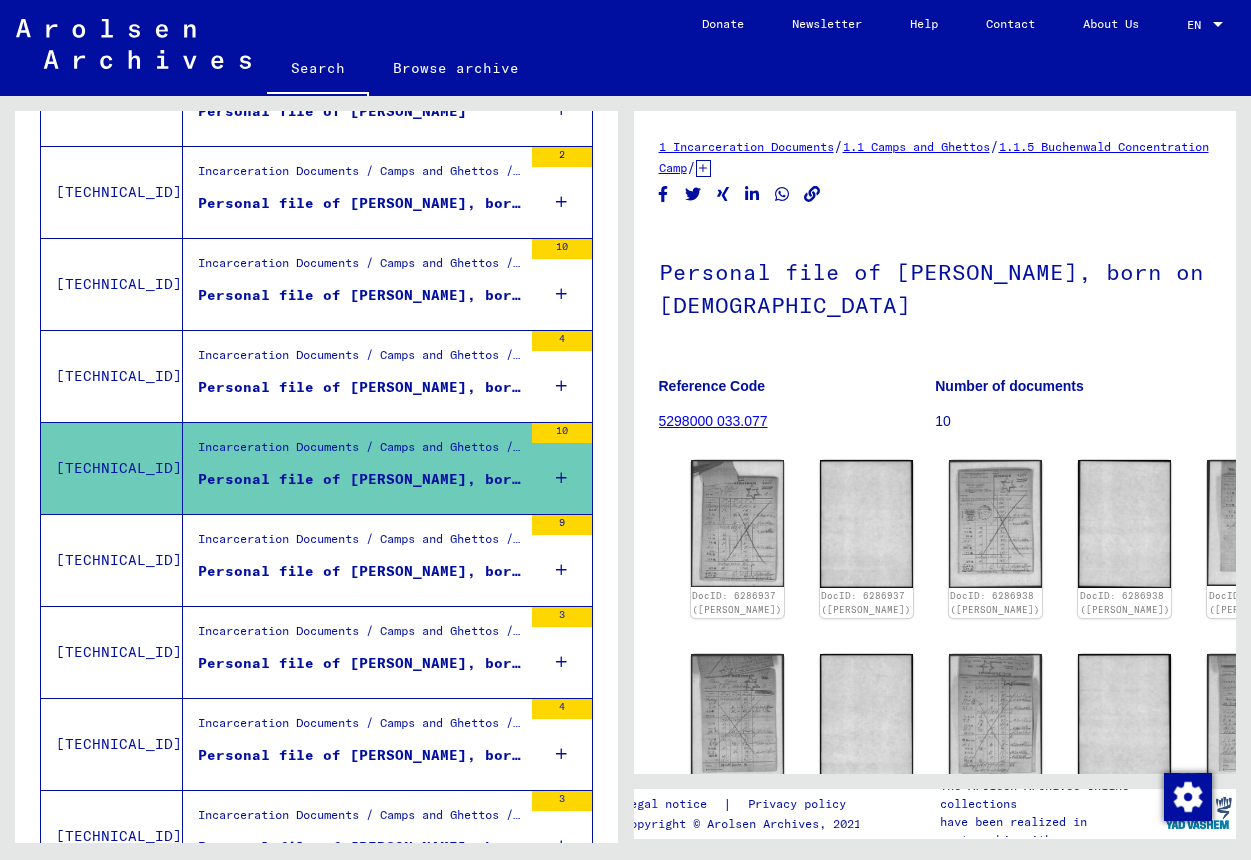 click on "Personal file of [PERSON_NAME], born on [DEMOGRAPHIC_DATA]" at bounding box center [360, 571] 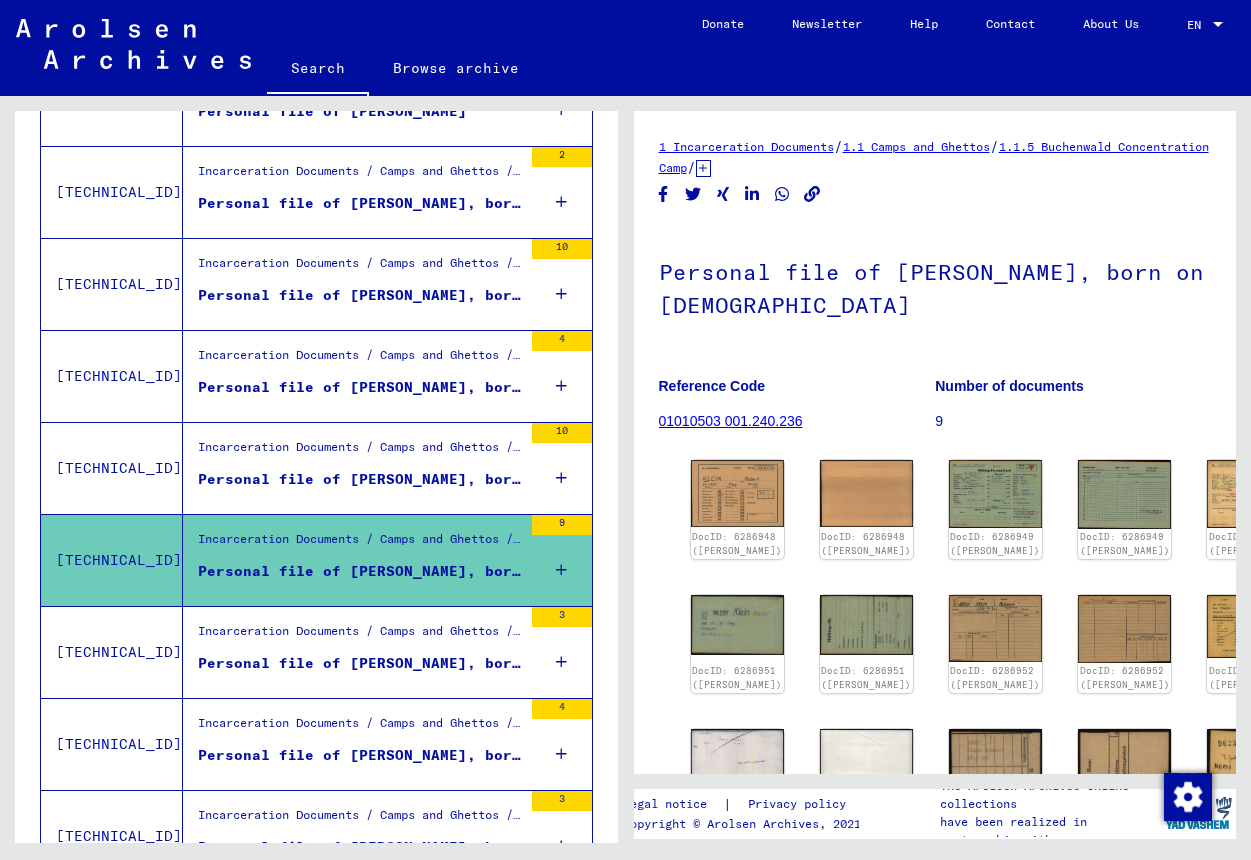 click on "Personal file of [PERSON_NAME], born on [DEMOGRAPHIC_DATA]" at bounding box center (360, 663) 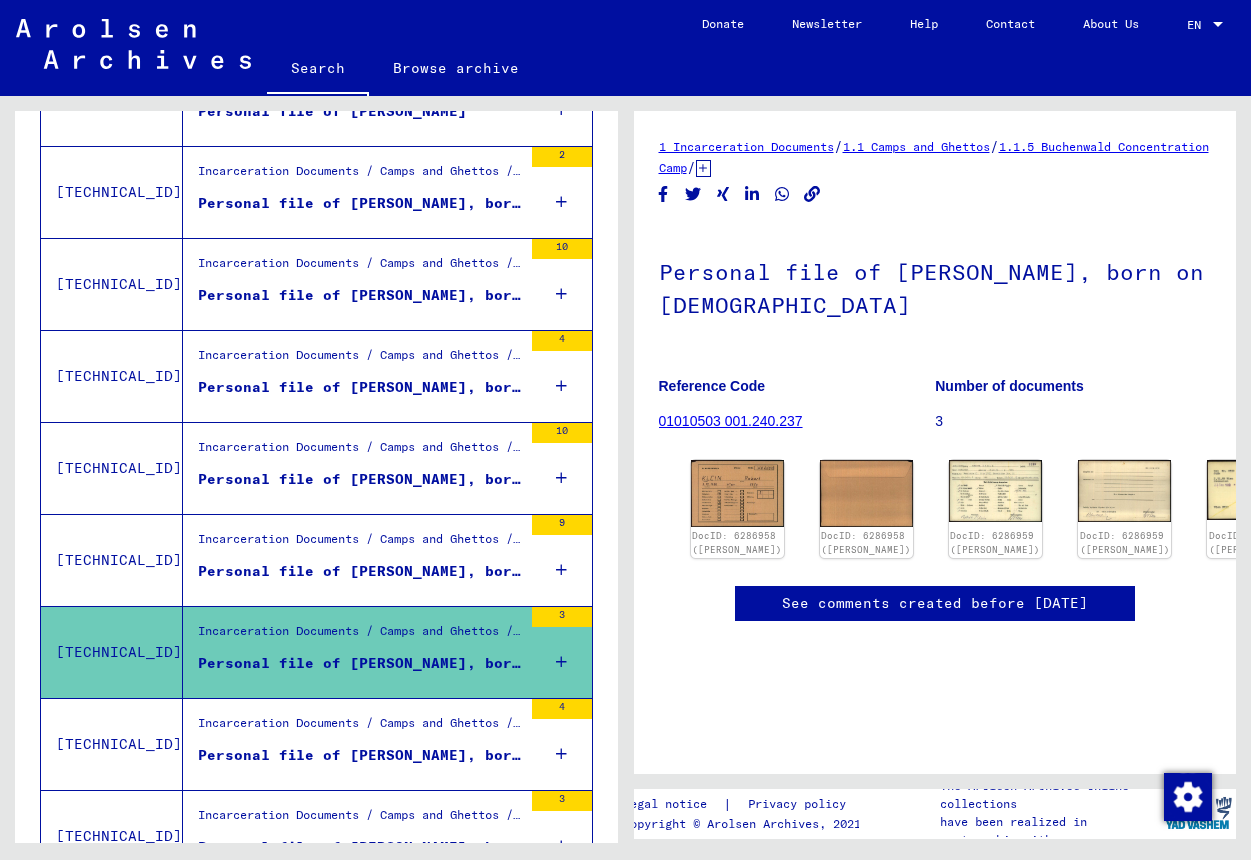 scroll, scrollTop: 647, scrollLeft: 0, axis: vertical 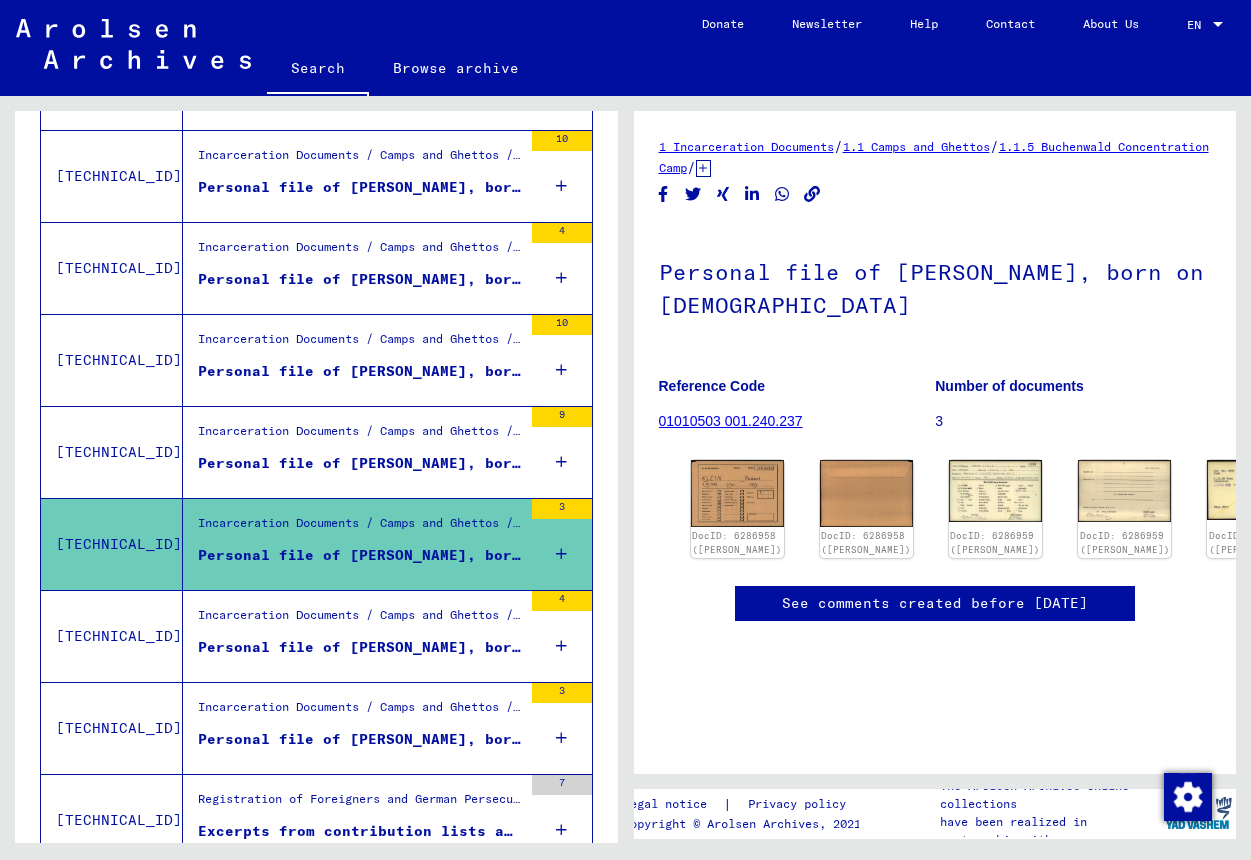 click on "Personal file of [PERSON_NAME], born on [DEMOGRAPHIC_DATA]" at bounding box center (360, 647) 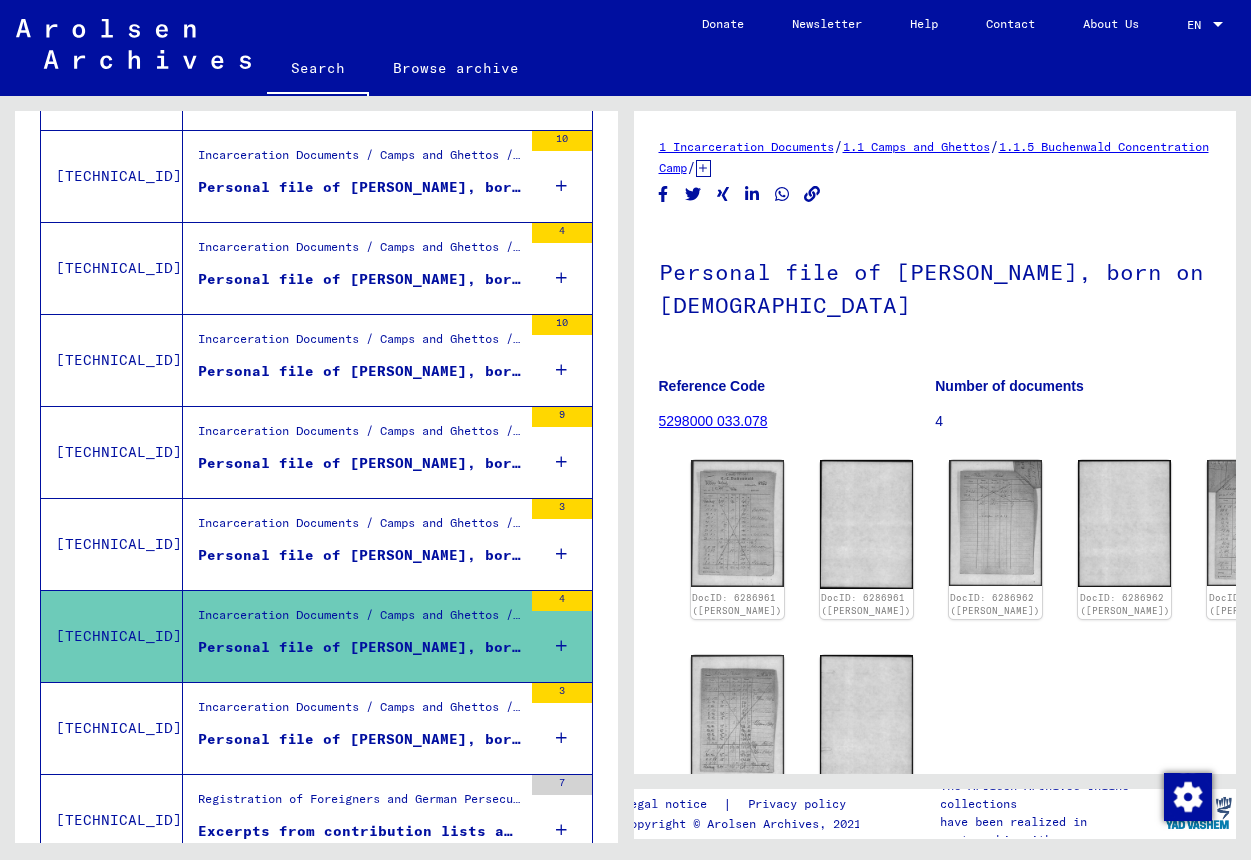 scroll, scrollTop: 755, scrollLeft: 0, axis: vertical 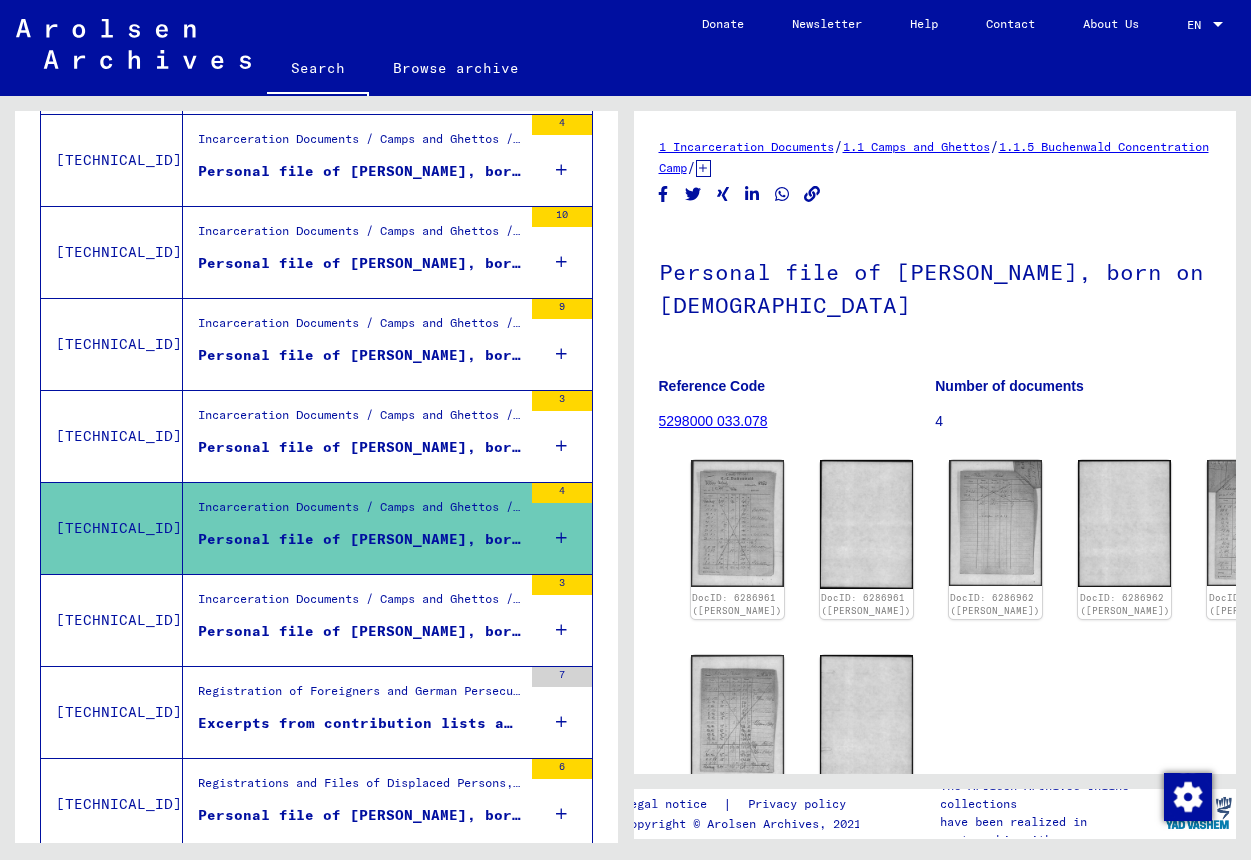 click on "Personal file of [PERSON_NAME], born on [DEMOGRAPHIC_DATA]" at bounding box center (360, 631) 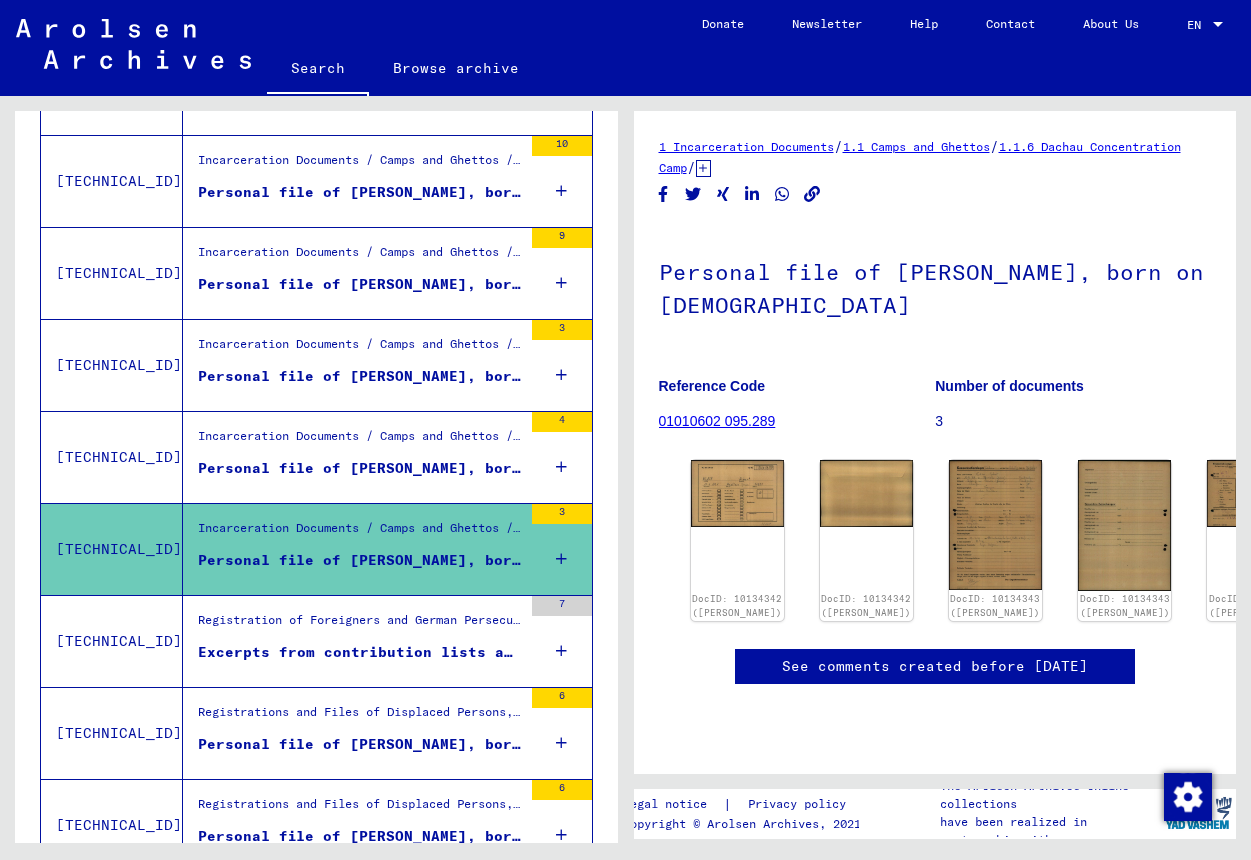 scroll, scrollTop: 863, scrollLeft: 0, axis: vertical 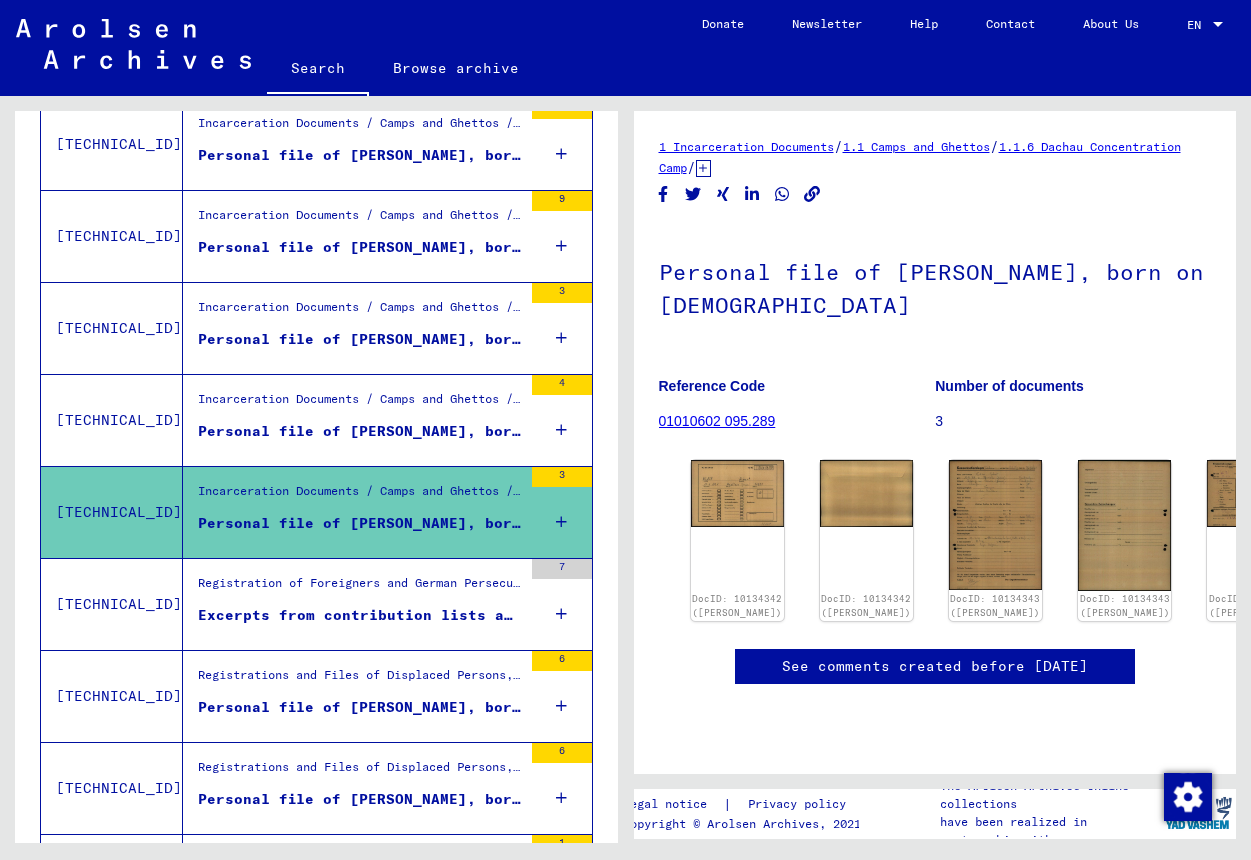 click on "Personal file of [PERSON_NAME], born on [DEMOGRAPHIC_DATA], born in [GEOGRAPHIC_DATA]" at bounding box center (360, 707) 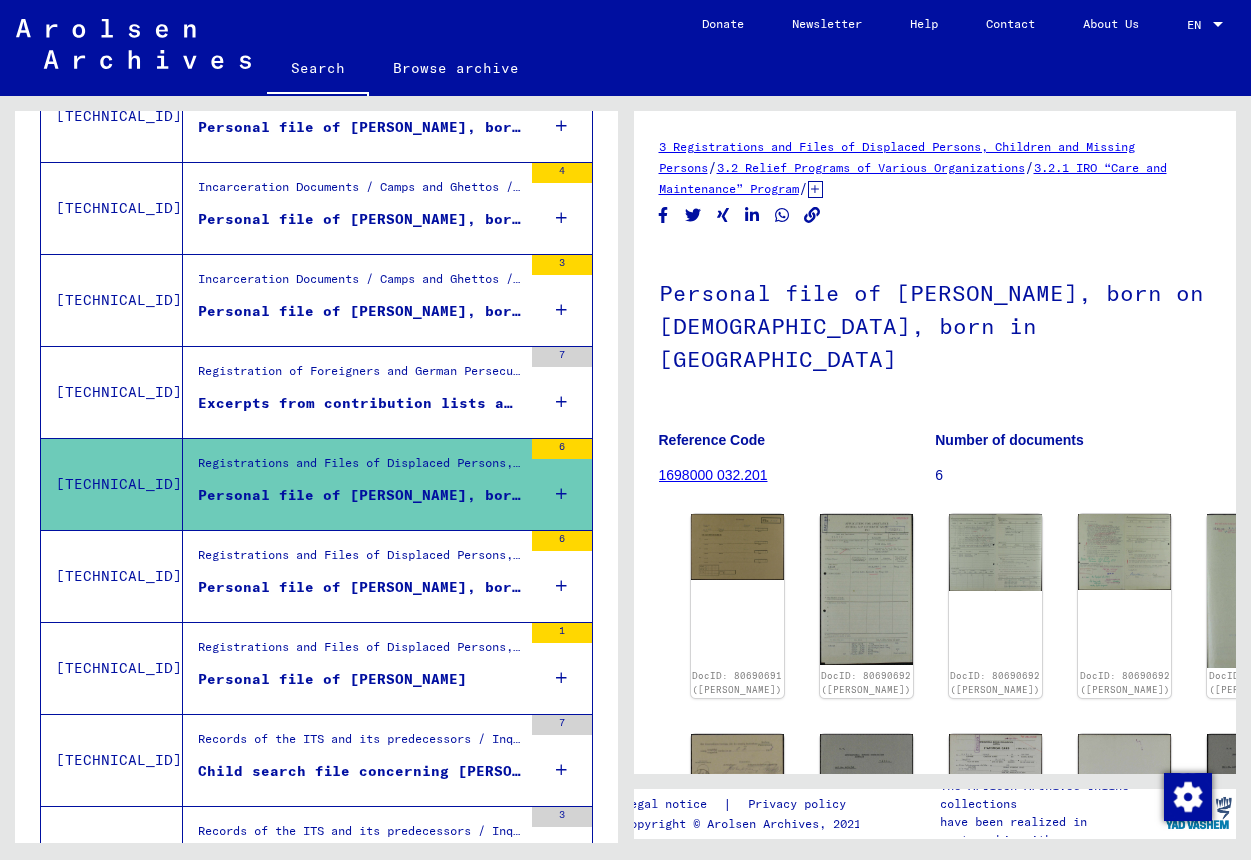 scroll, scrollTop: 1079, scrollLeft: 0, axis: vertical 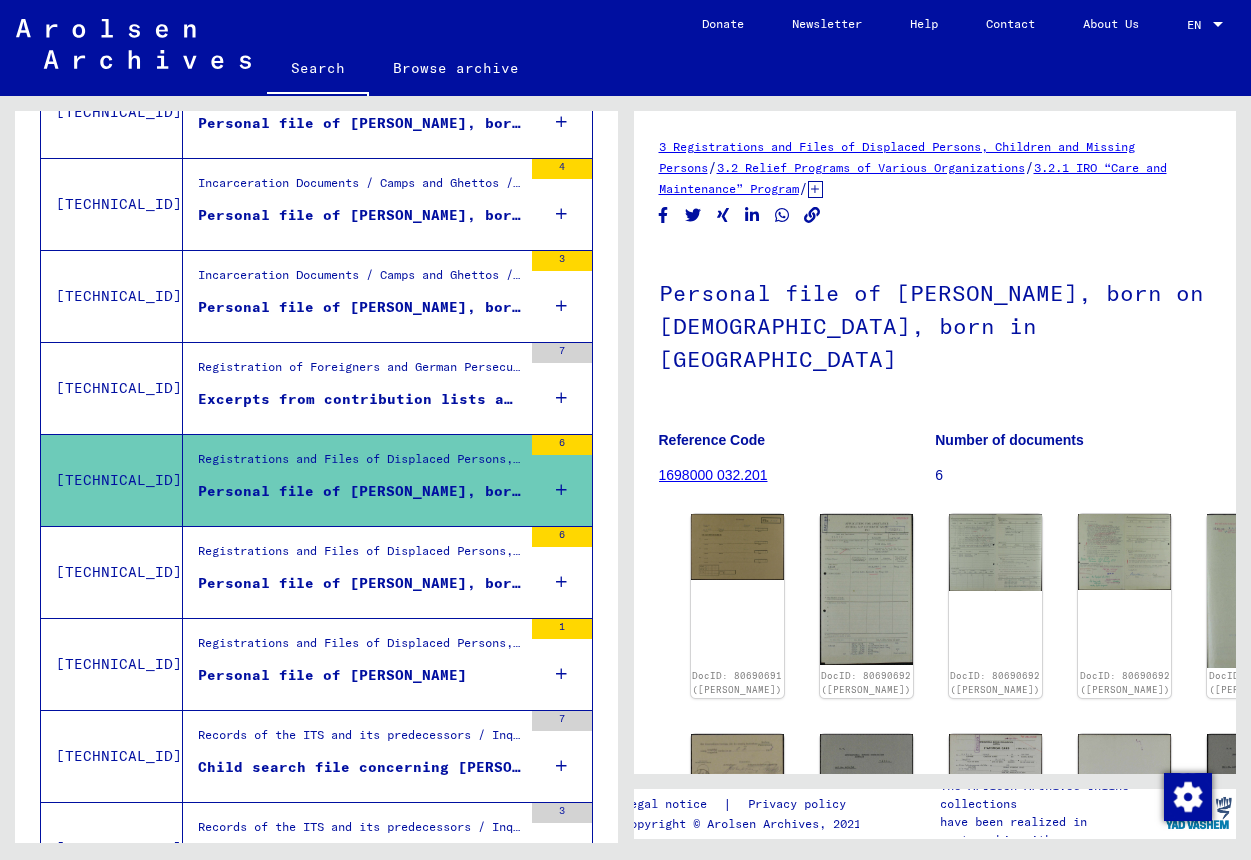 click on "Registrations and Files of Displaced Persons, Children and Missing Persons / Relief Programs of Various Organizations / IRO “Care and Maintenance” Program / CM/1 Files originating in [GEOGRAPHIC_DATA] / CM/1 Forms and various accompanying documents for DPs in [GEOGRAPHIC_DATA] / Files with names from KISS" at bounding box center (360, 557) 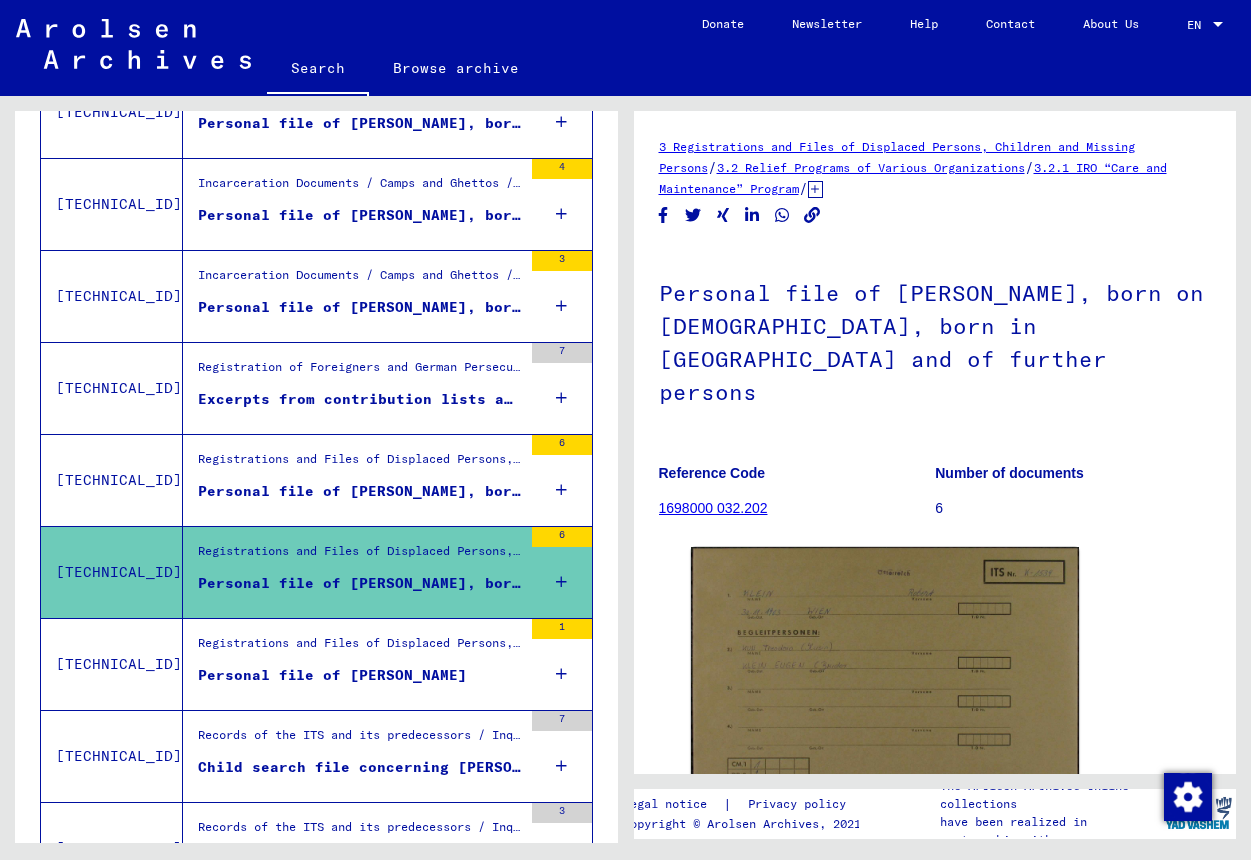 click on "Registrations and Files of Displaced Persons, Children and Missing Persons / Relief Programs of Various Organizations / IRO “Care and Maintenance” Program / CM/1 opposition proceedings, IRO Bureau Geneva / Decisions of the Review Board of the PCIRO and IRO about appeals against      rejected applications for aid / Files with names from KIRKILIONIS" at bounding box center [360, 649] 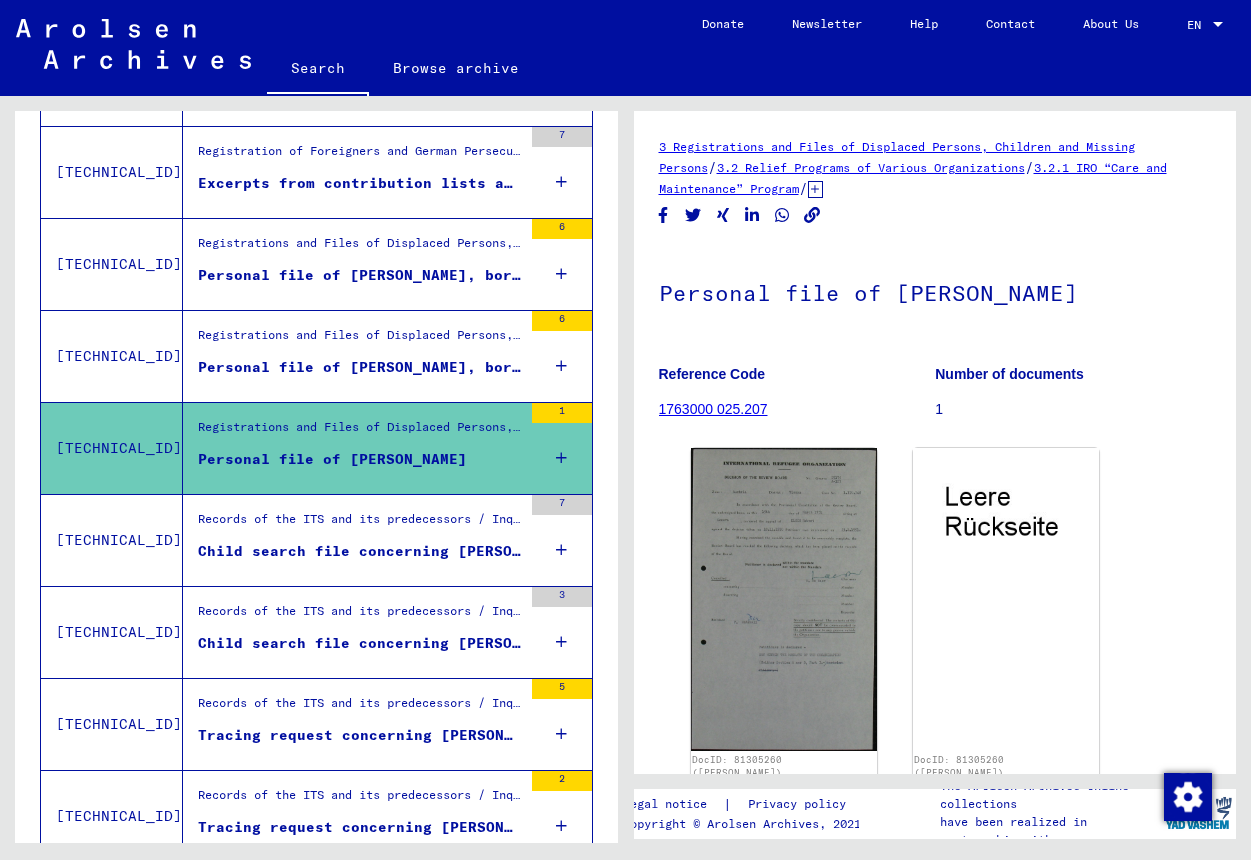 scroll, scrollTop: 1403, scrollLeft: 0, axis: vertical 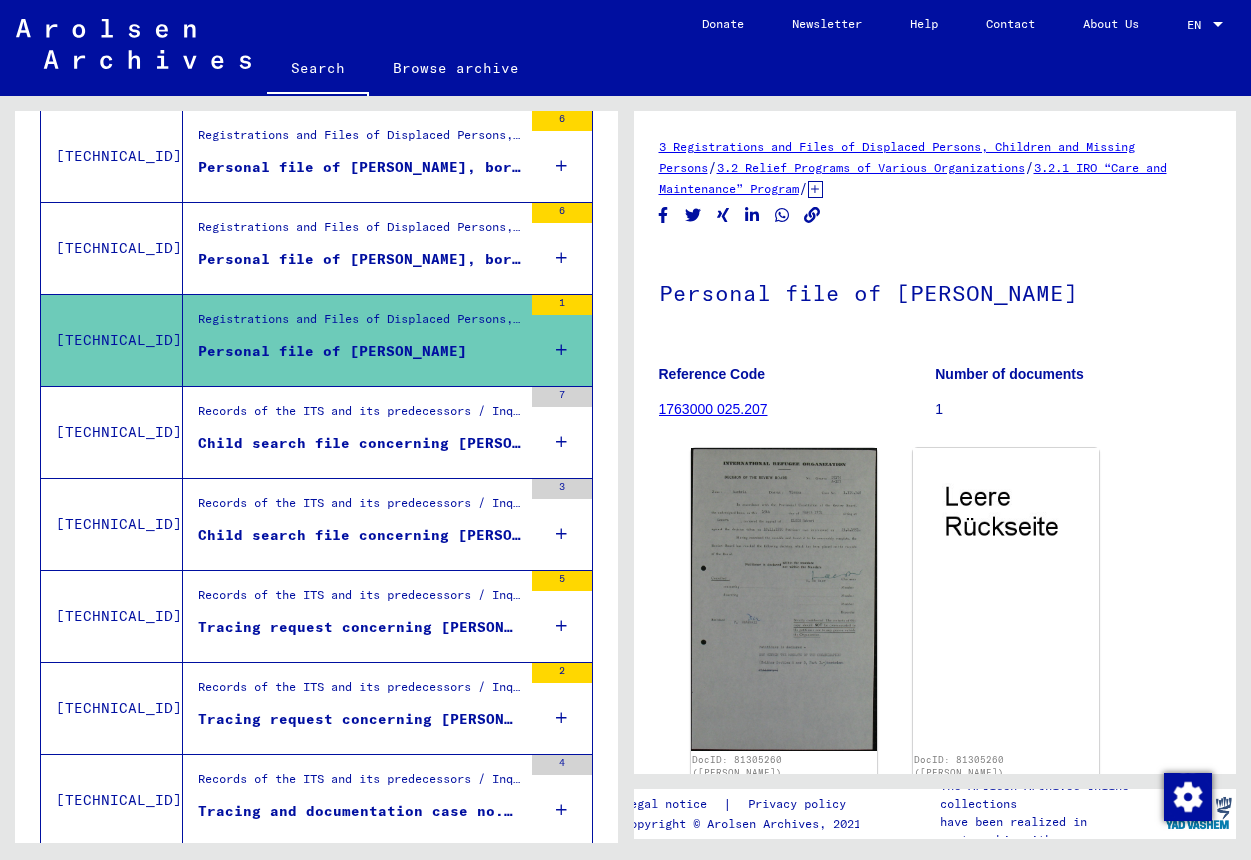 click on "Tracing request concerning [PERSON_NAME] [DATE]" at bounding box center (360, 627) 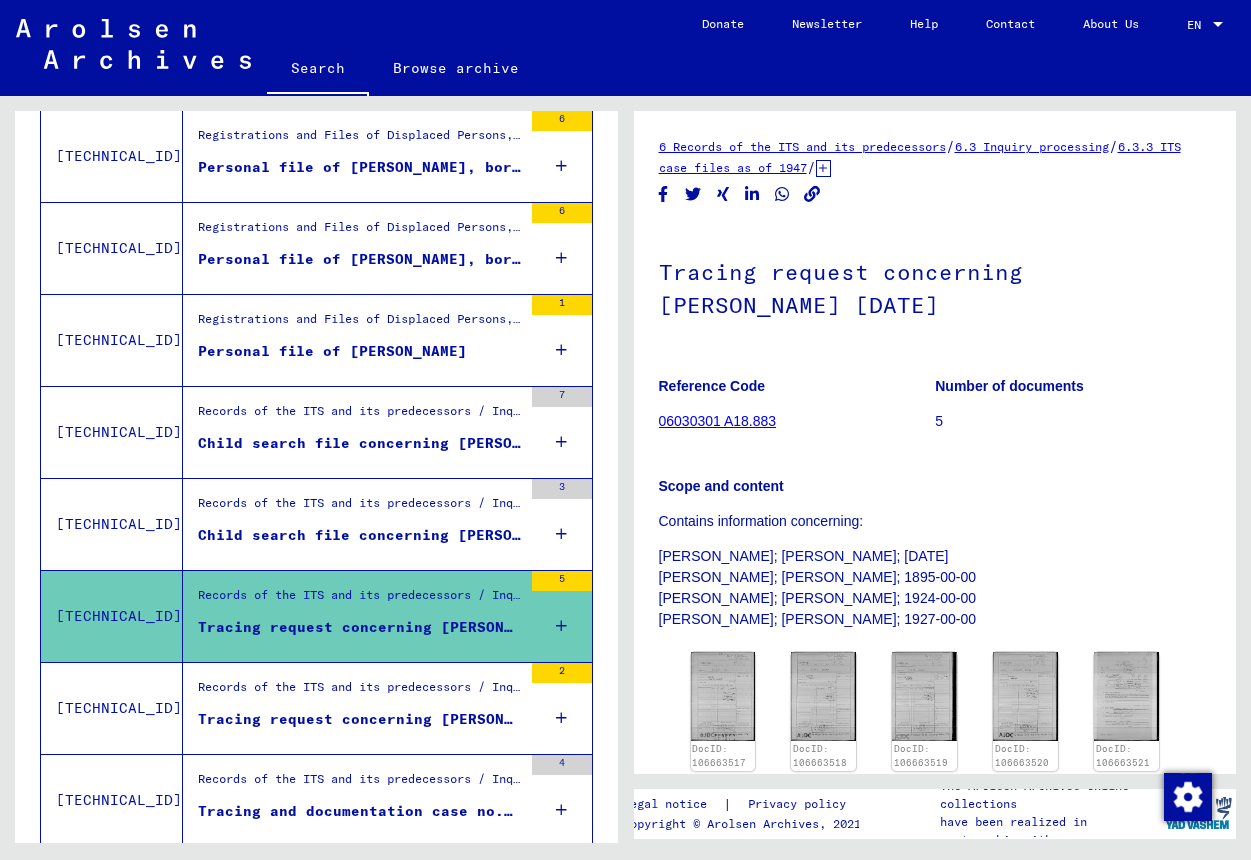 click on "Records of the ITS and its predecessors / Inquiry processing / ITS case files as of 1947 / Microfilm deposit of T/D Correspondence Files / Files with filing numbers from 19001 to 19500" at bounding box center [360, 693] 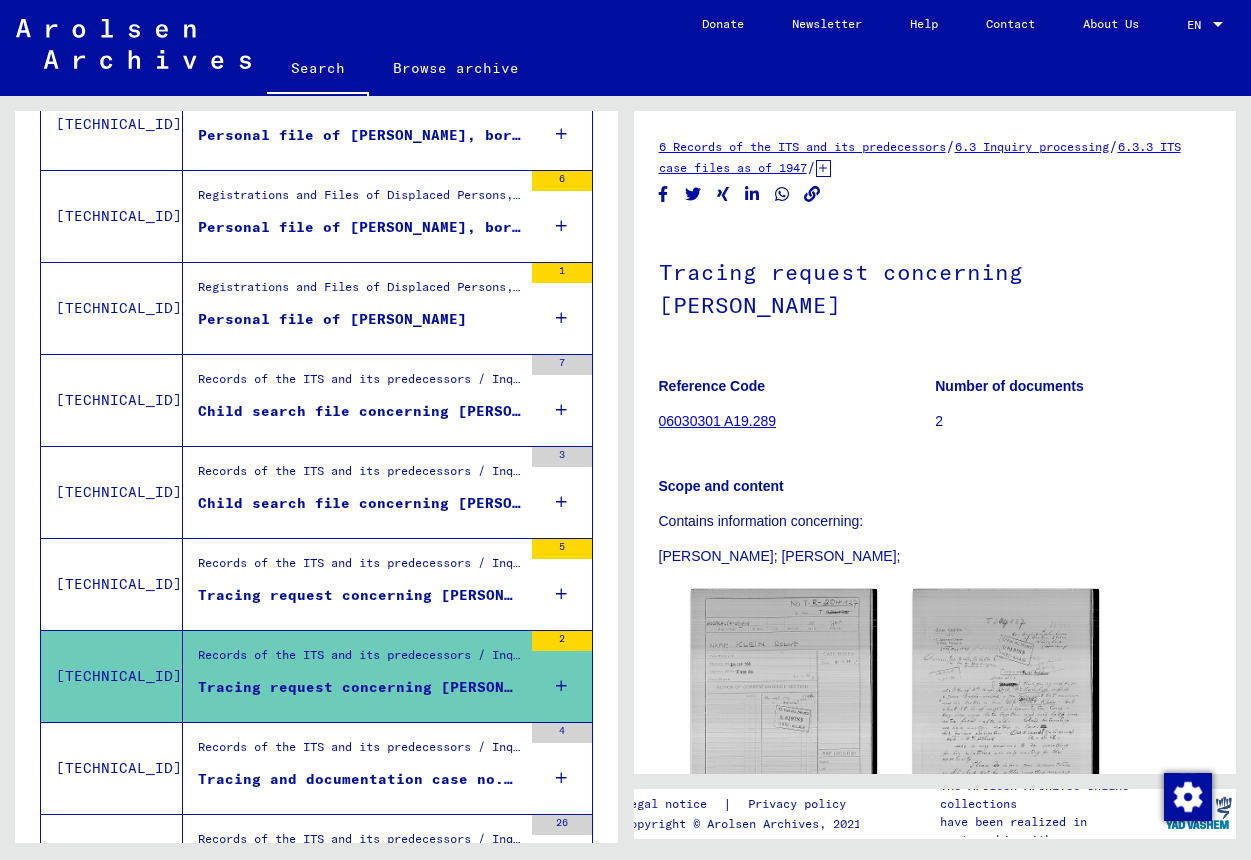 scroll, scrollTop: 1403, scrollLeft: 0, axis: vertical 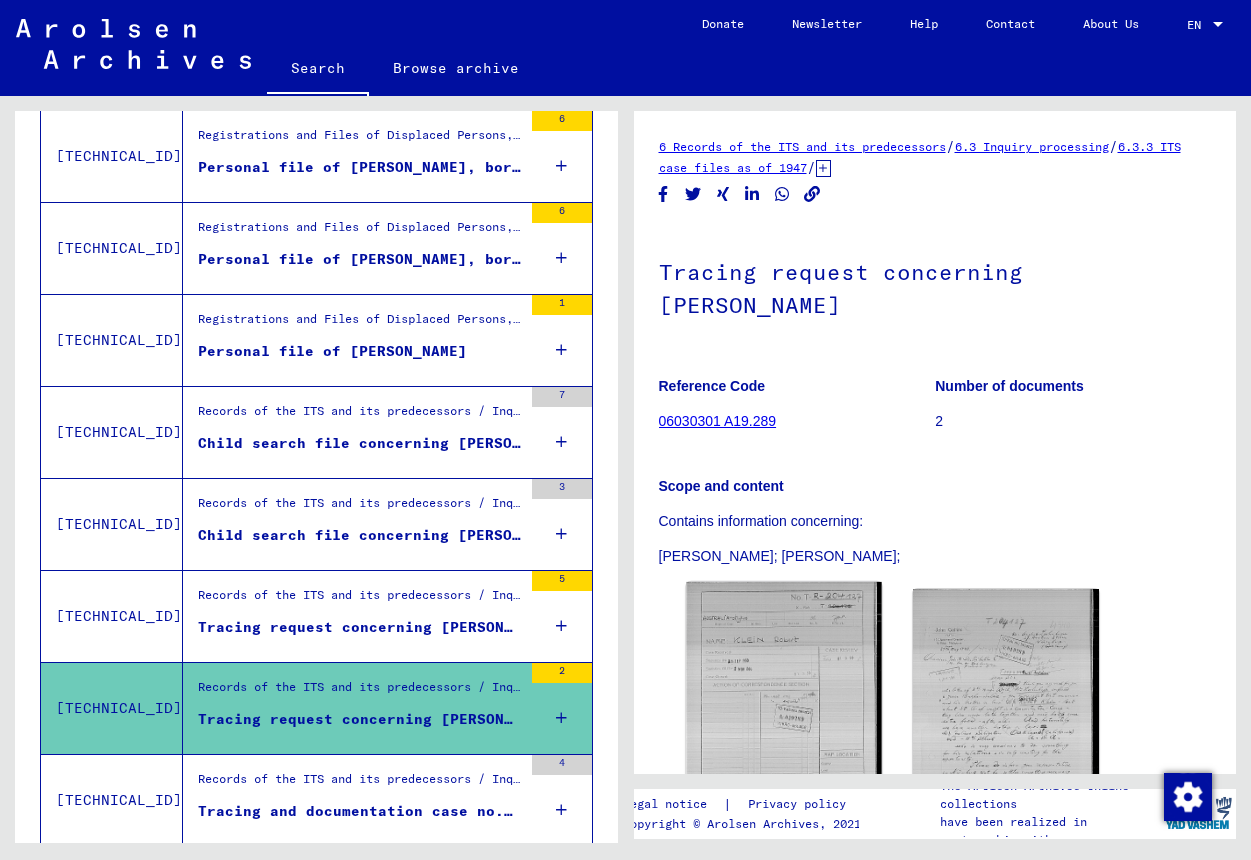 click 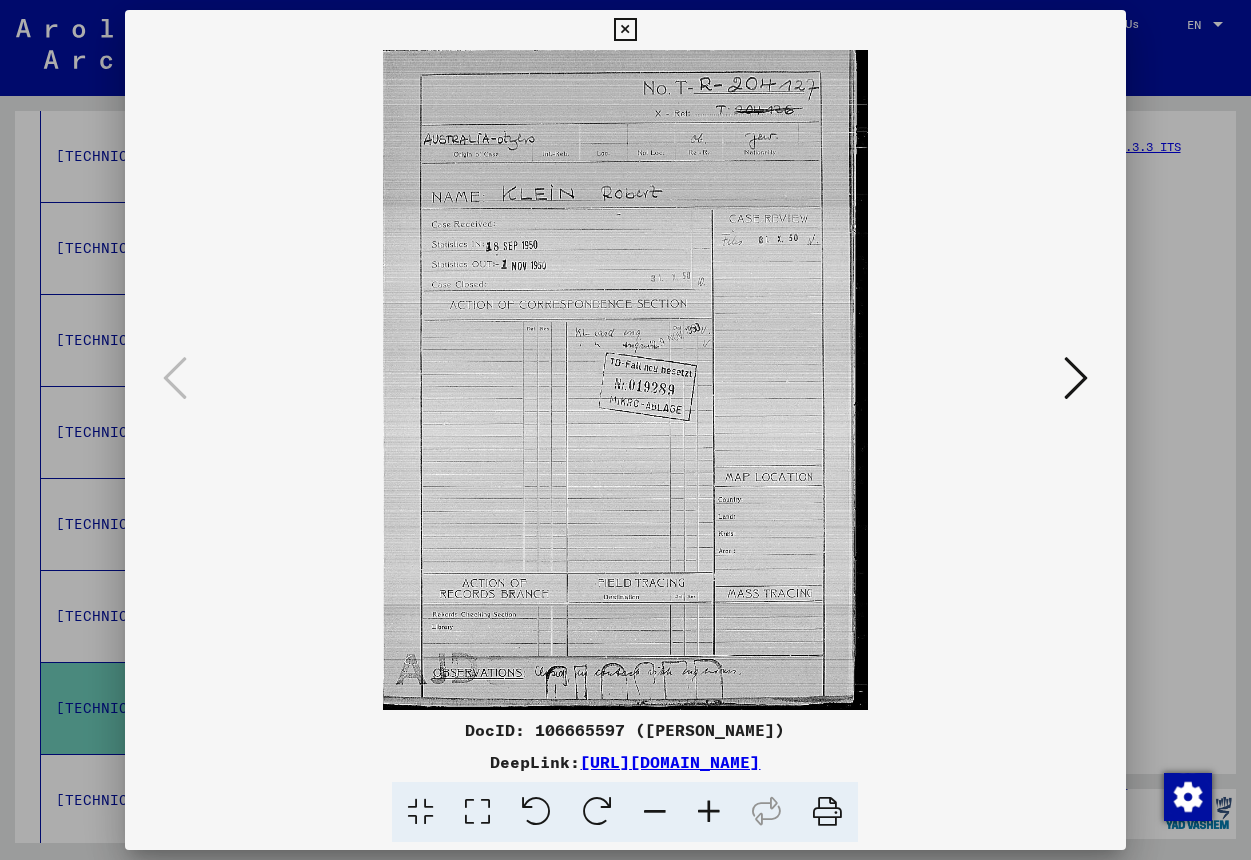click at bounding box center [625, 30] 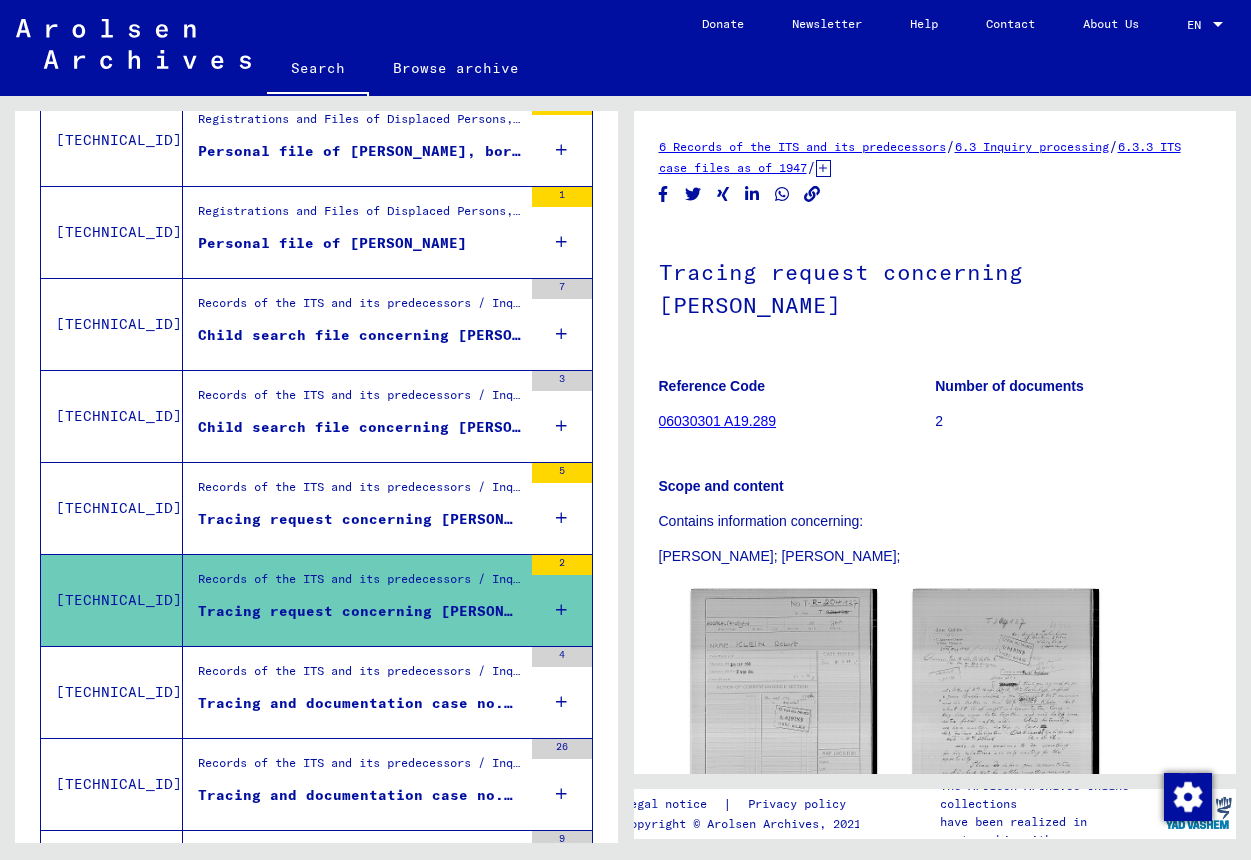 scroll, scrollTop: 1619, scrollLeft: 0, axis: vertical 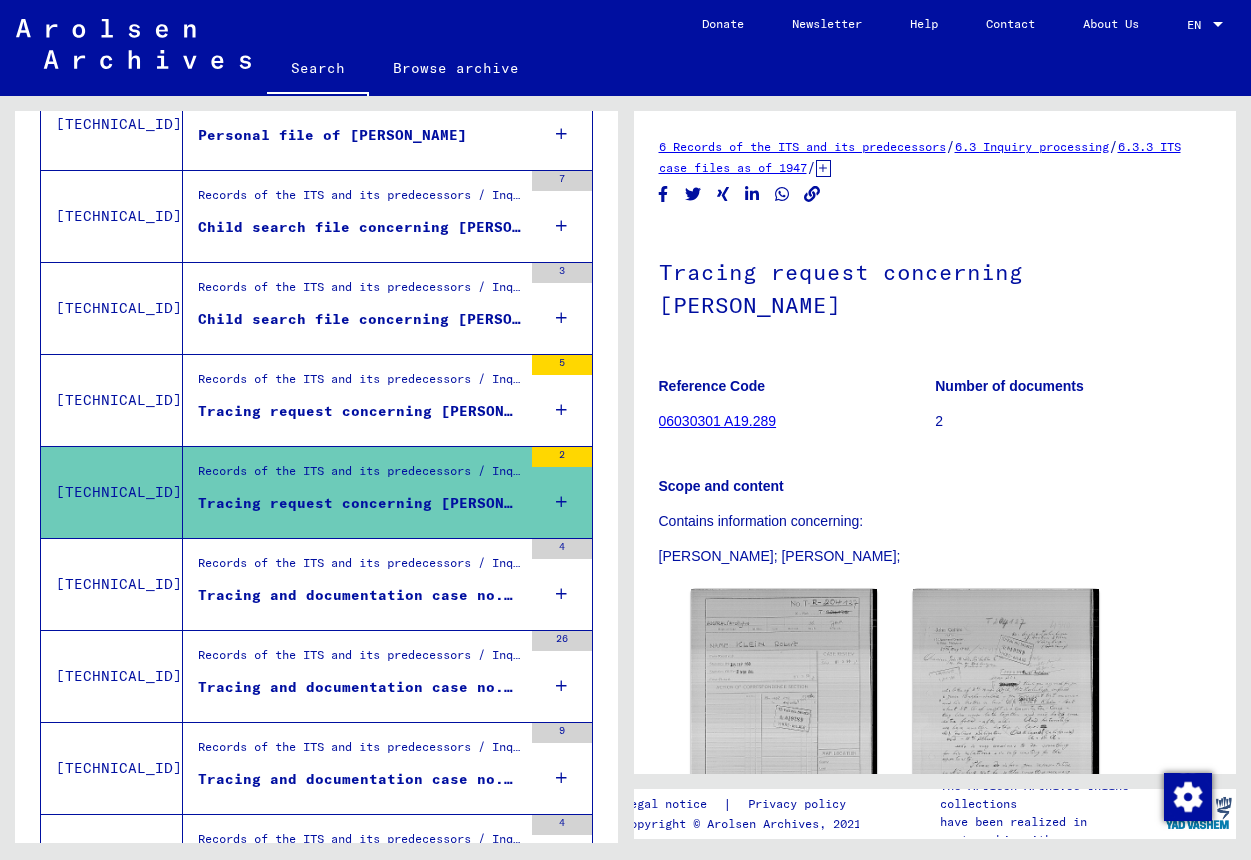 click on "Tracing and documentation case no. 1.663.491 for [PERSON_NAME] born [DEMOGRAPHIC_DATA]" at bounding box center [360, 595] 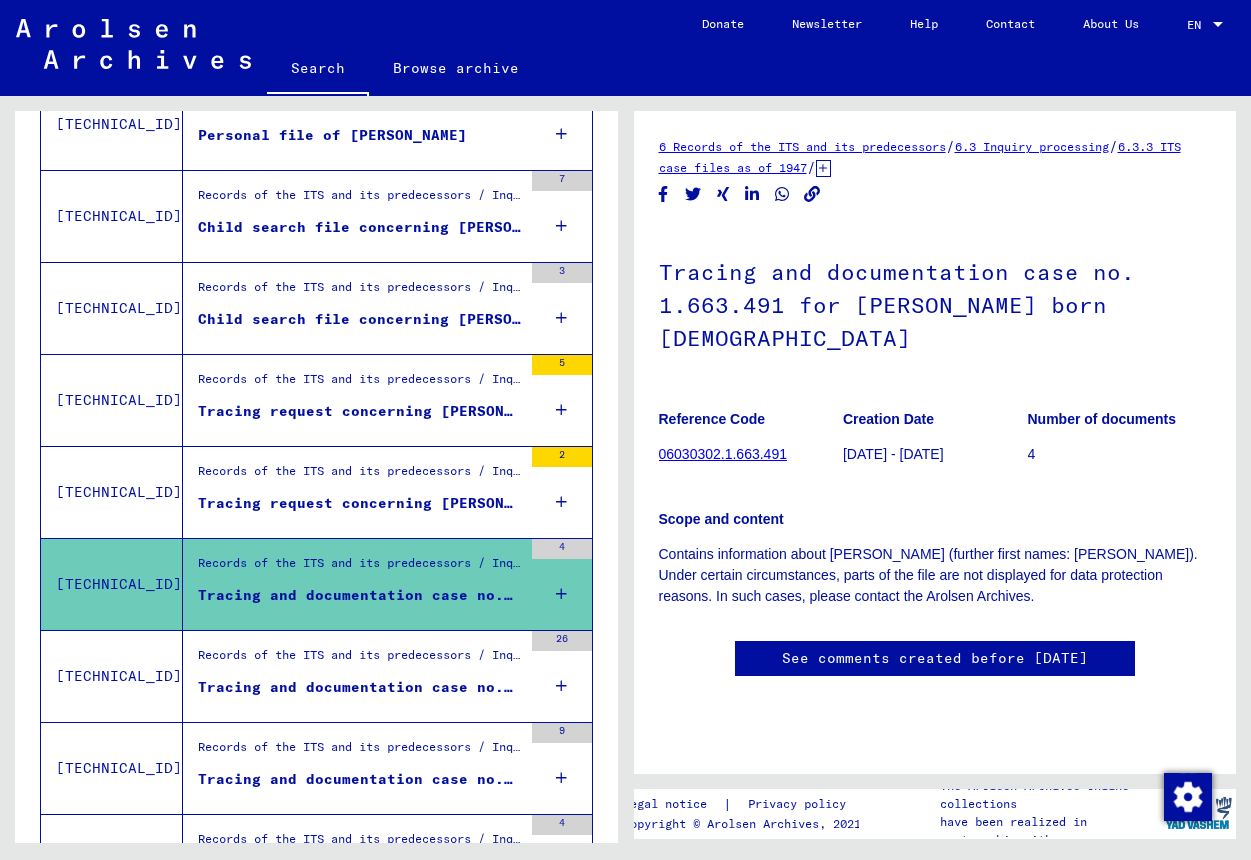 click on "Tracing and documentation case no. 264.031 for [PERSON_NAME] born [DEMOGRAPHIC_DATA]" at bounding box center (360, 687) 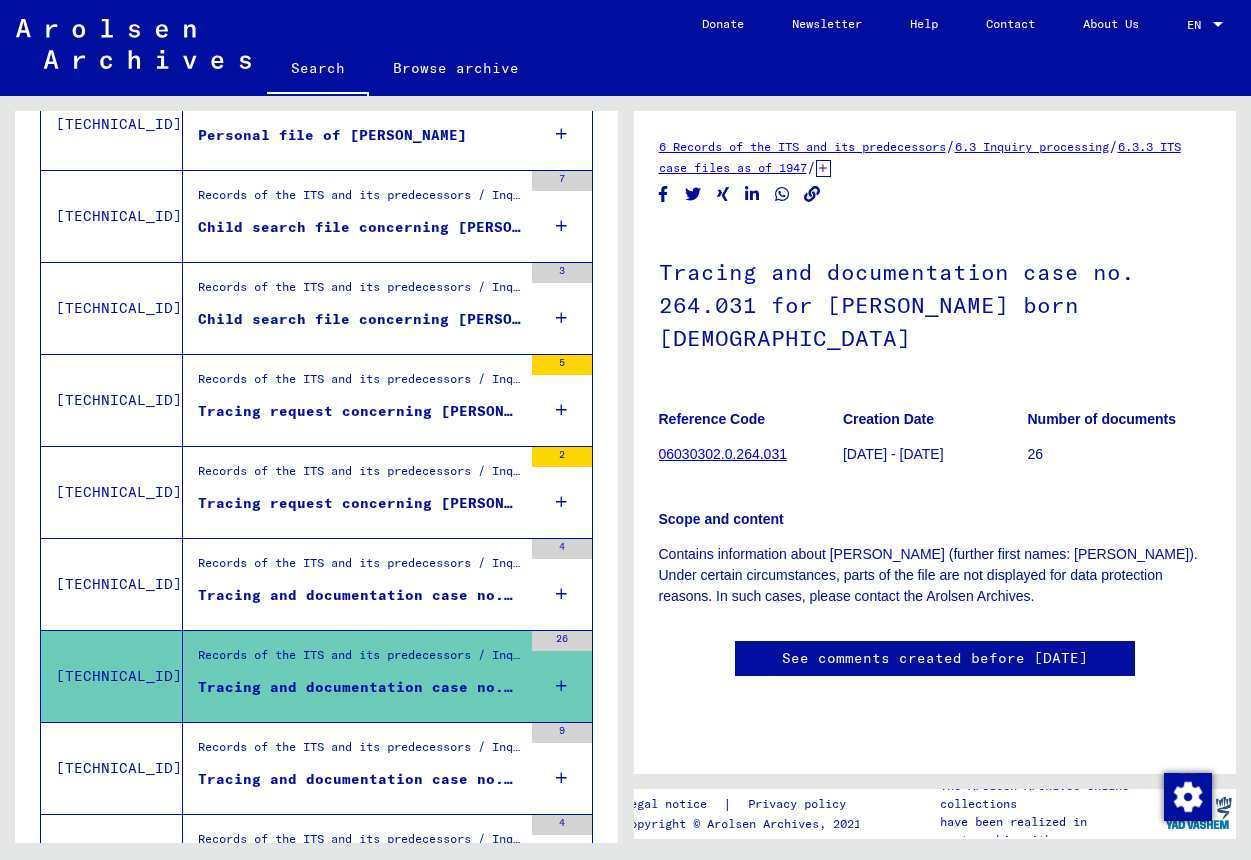 click on "Tracing and documentation case no. 294.864 for [PERSON_NAME] born [DEMOGRAPHIC_DATA]" at bounding box center [360, 779] 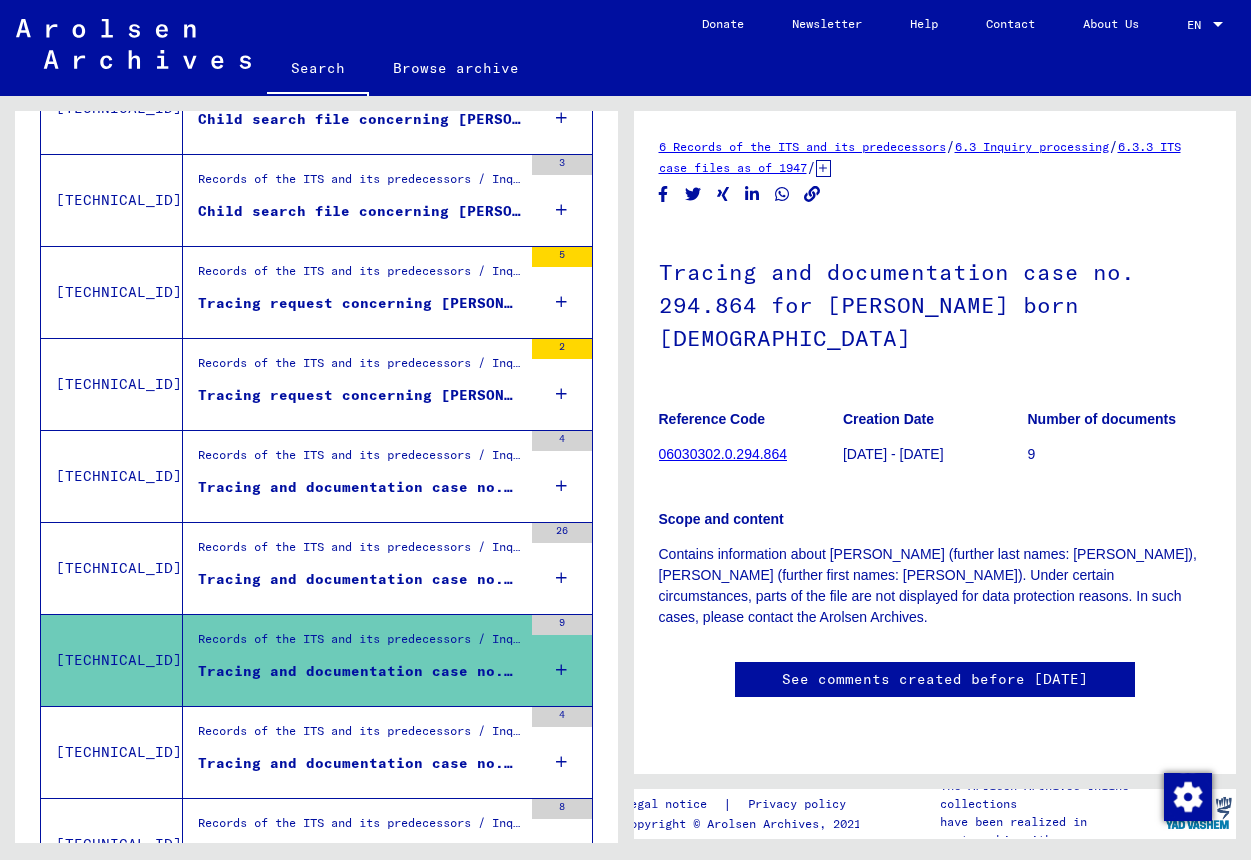 scroll, scrollTop: 1835, scrollLeft: 0, axis: vertical 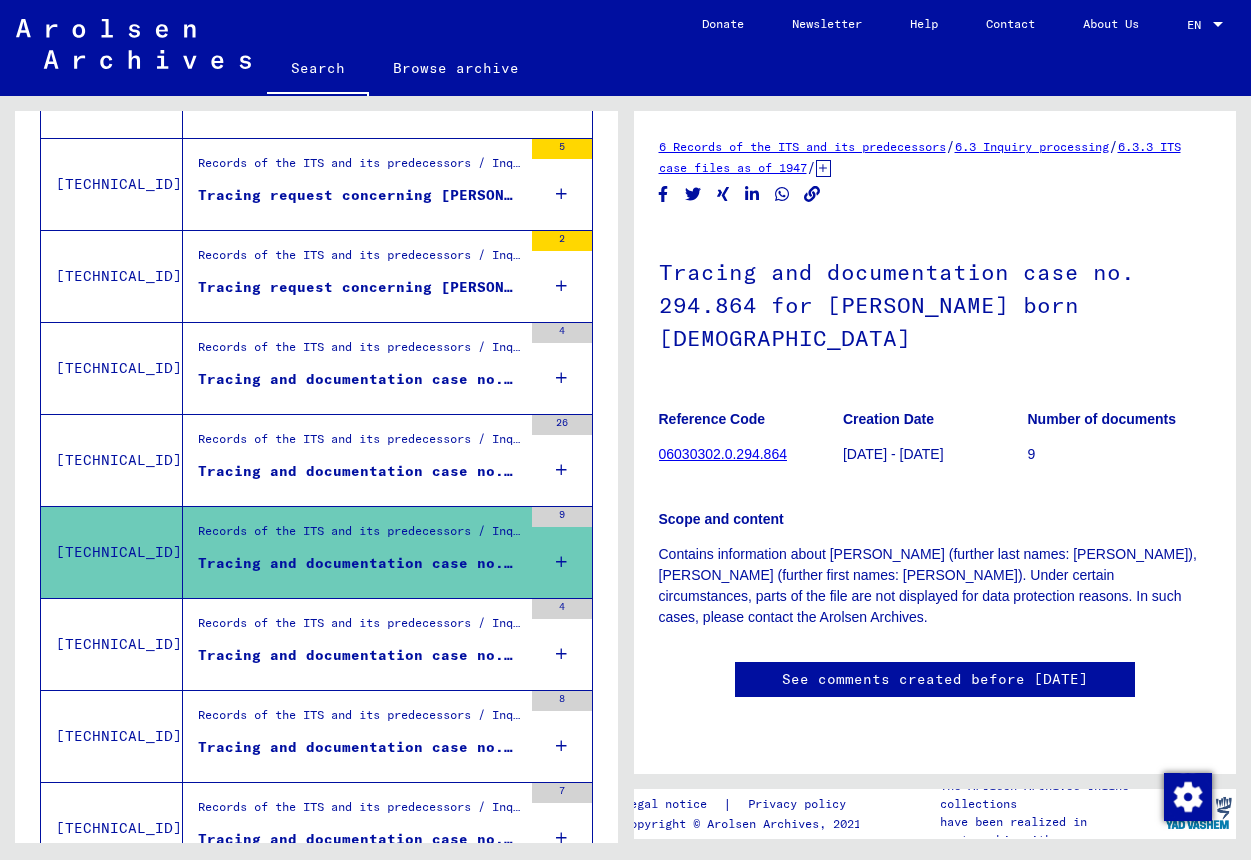 click on "Tracing and documentation case no. 403.557 for [PERSON_NAME] born [DEMOGRAPHIC_DATA]" at bounding box center [360, 655] 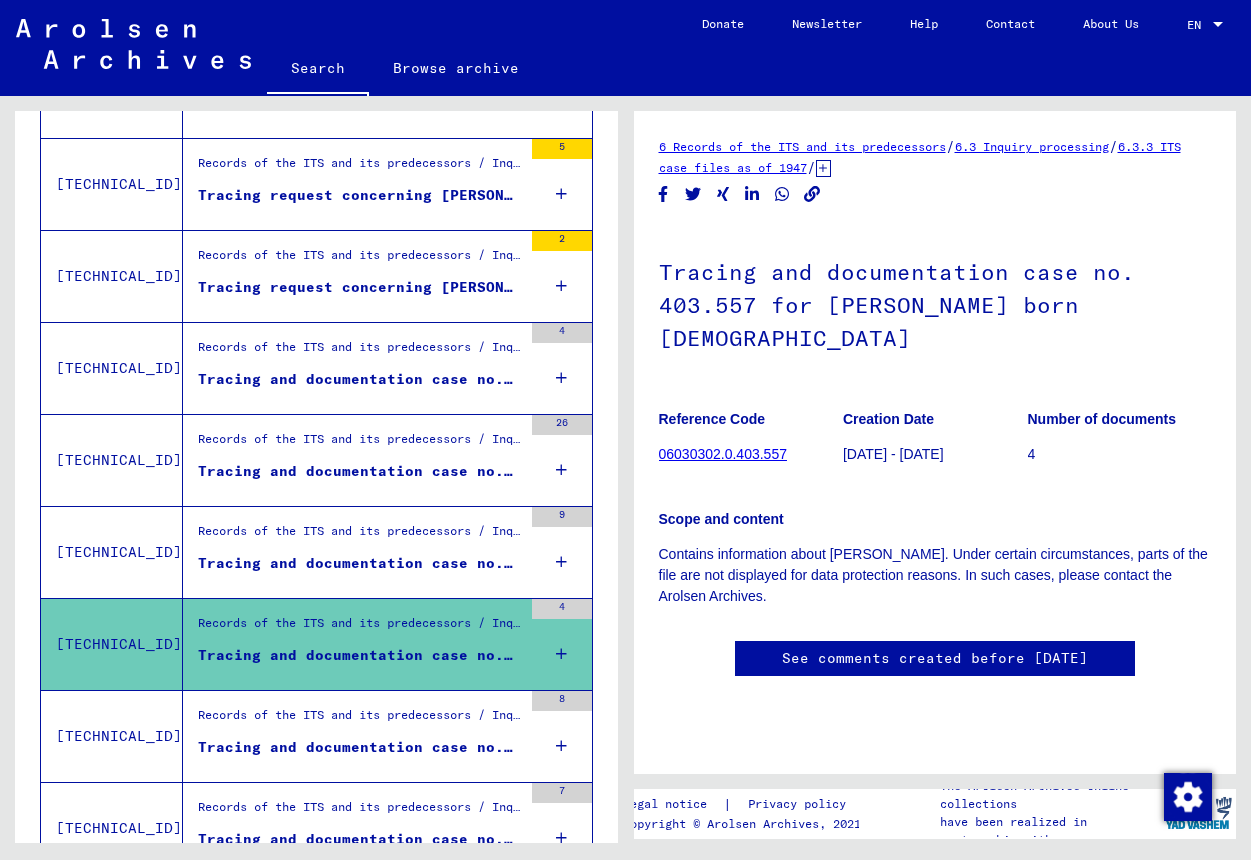 click on "Tracing and documentation case no. 484.113 for [PERSON_NAME] born [DEMOGRAPHIC_DATA]" at bounding box center (360, 747) 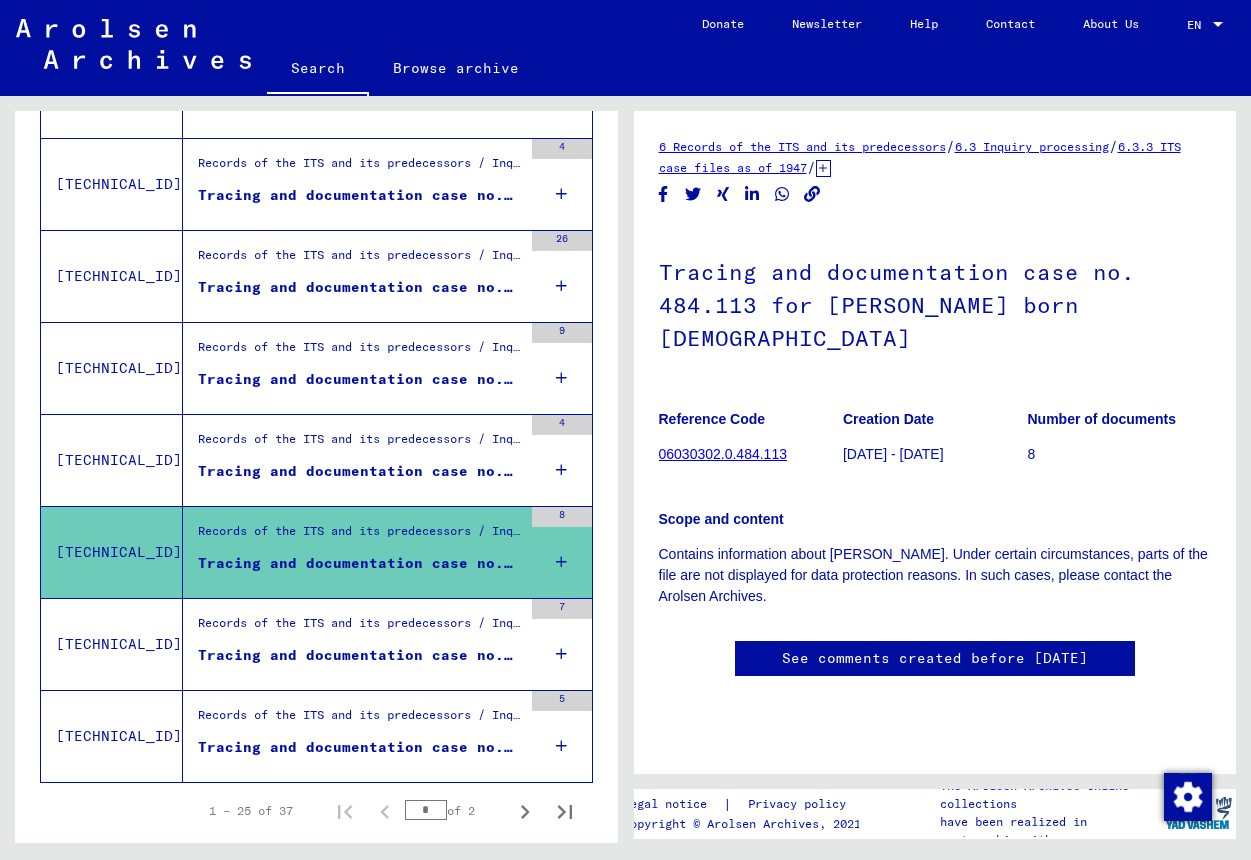 scroll, scrollTop: 2051, scrollLeft: 0, axis: vertical 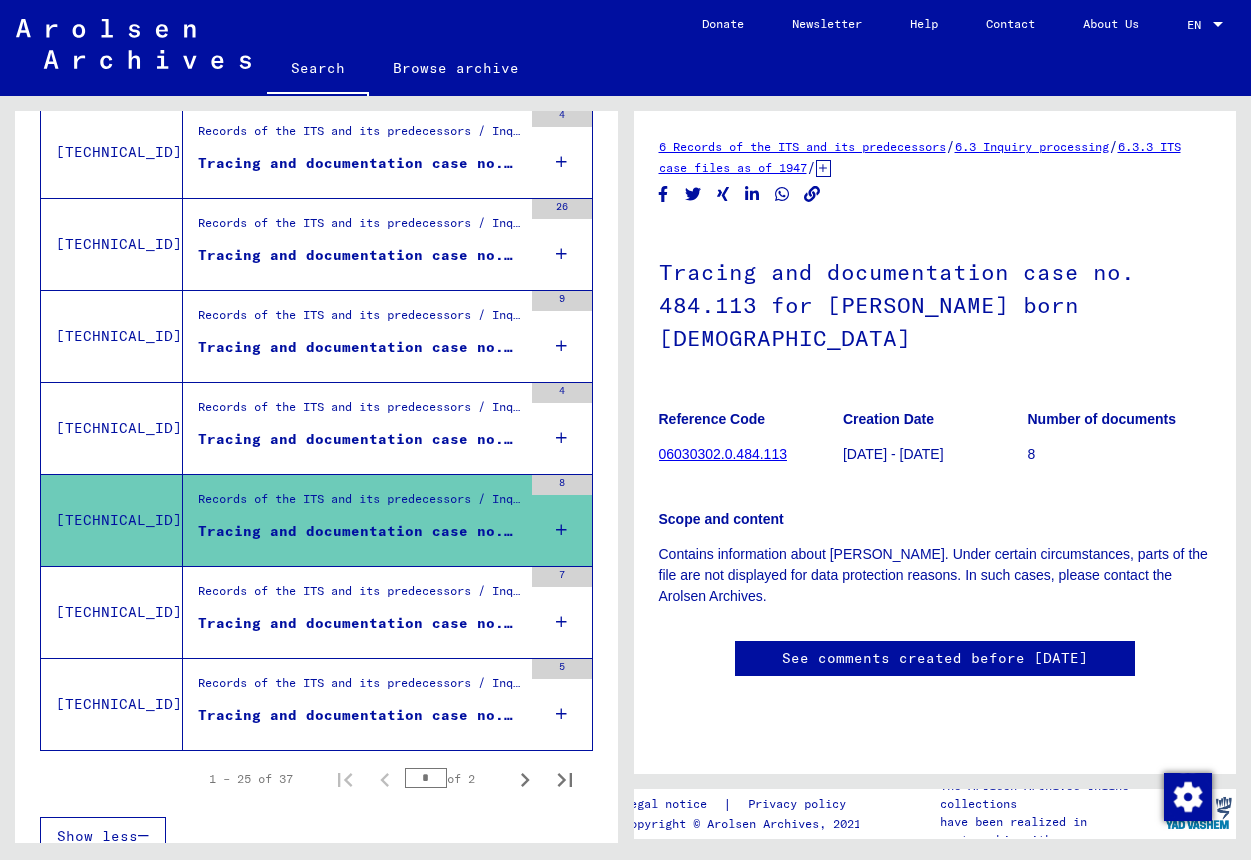 click on "Tracing and documentation case no. 547.363 for [PERSON_NAME] born [DEMOGRAPHIC_DATA]" at bounding box center [360, 623] 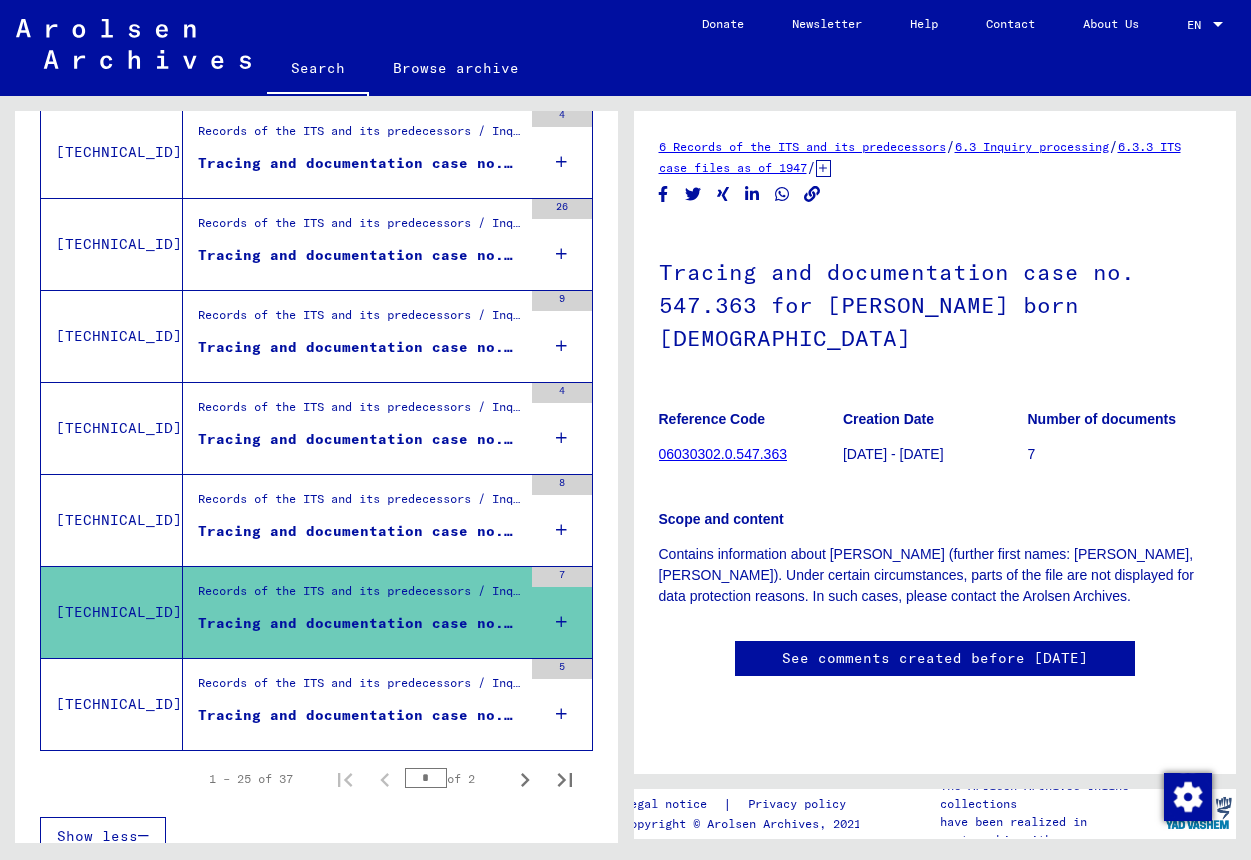 click on "Tracing and documentation case no. 563.219 for [PERSON_NAME] born [DEMOGRAPHIC_DATA]" at bounding box center (360, 715) 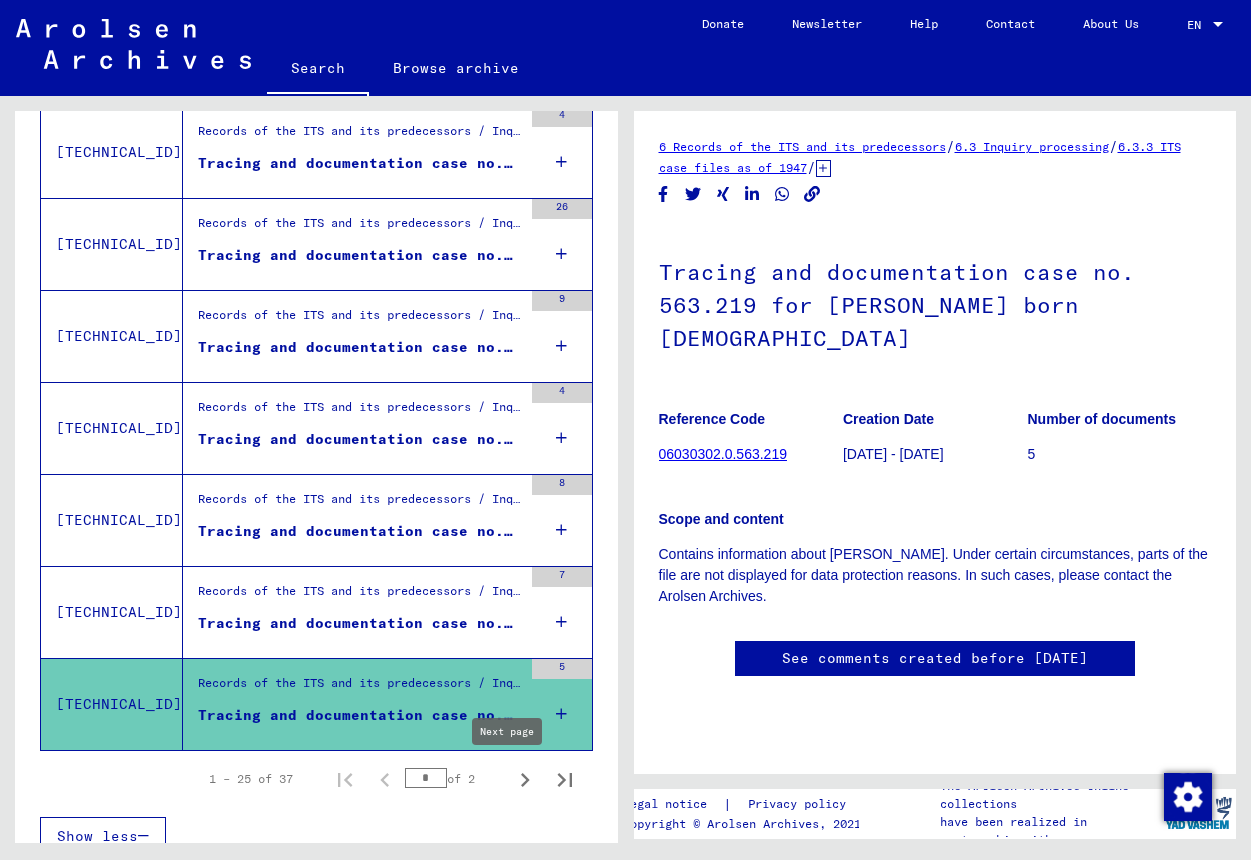 click 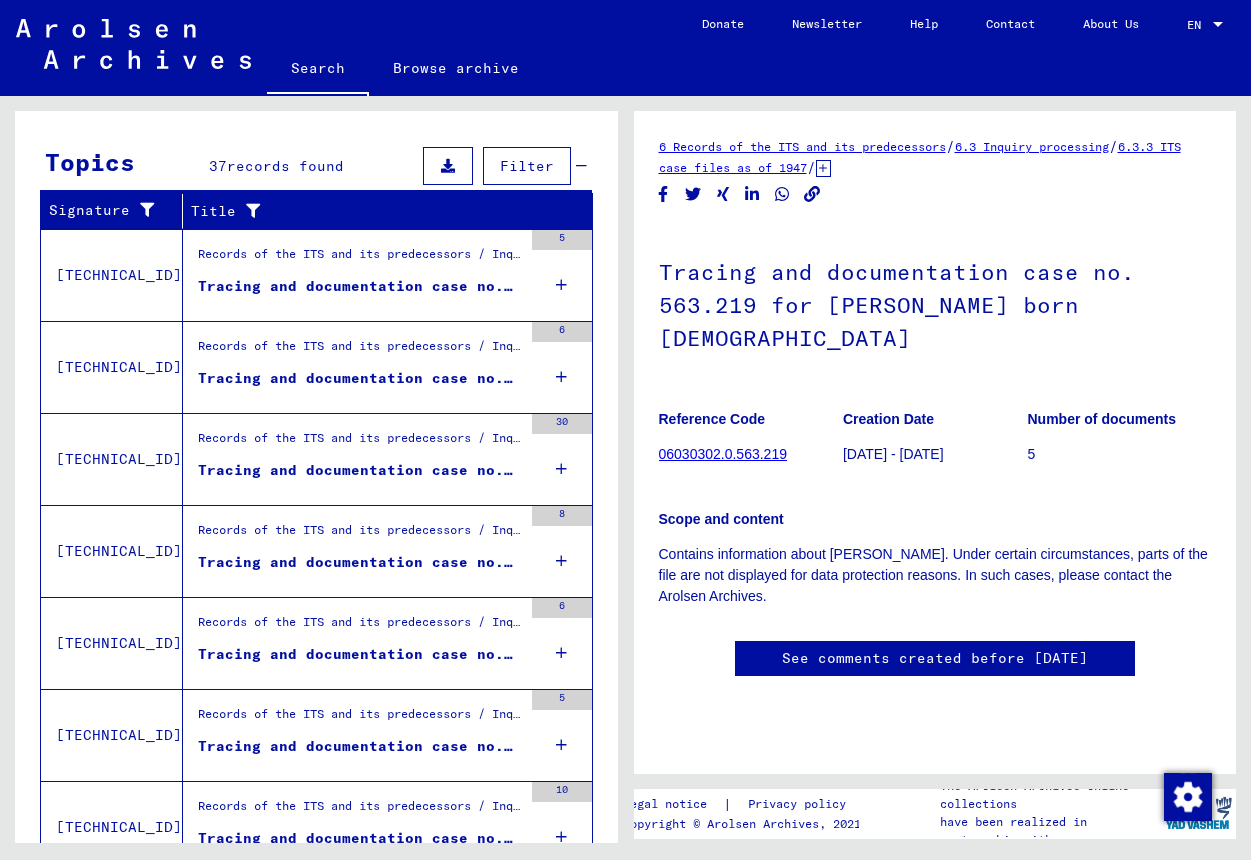 scroll, scrollTop: 230, scrollLeft: 0, axis: vertical 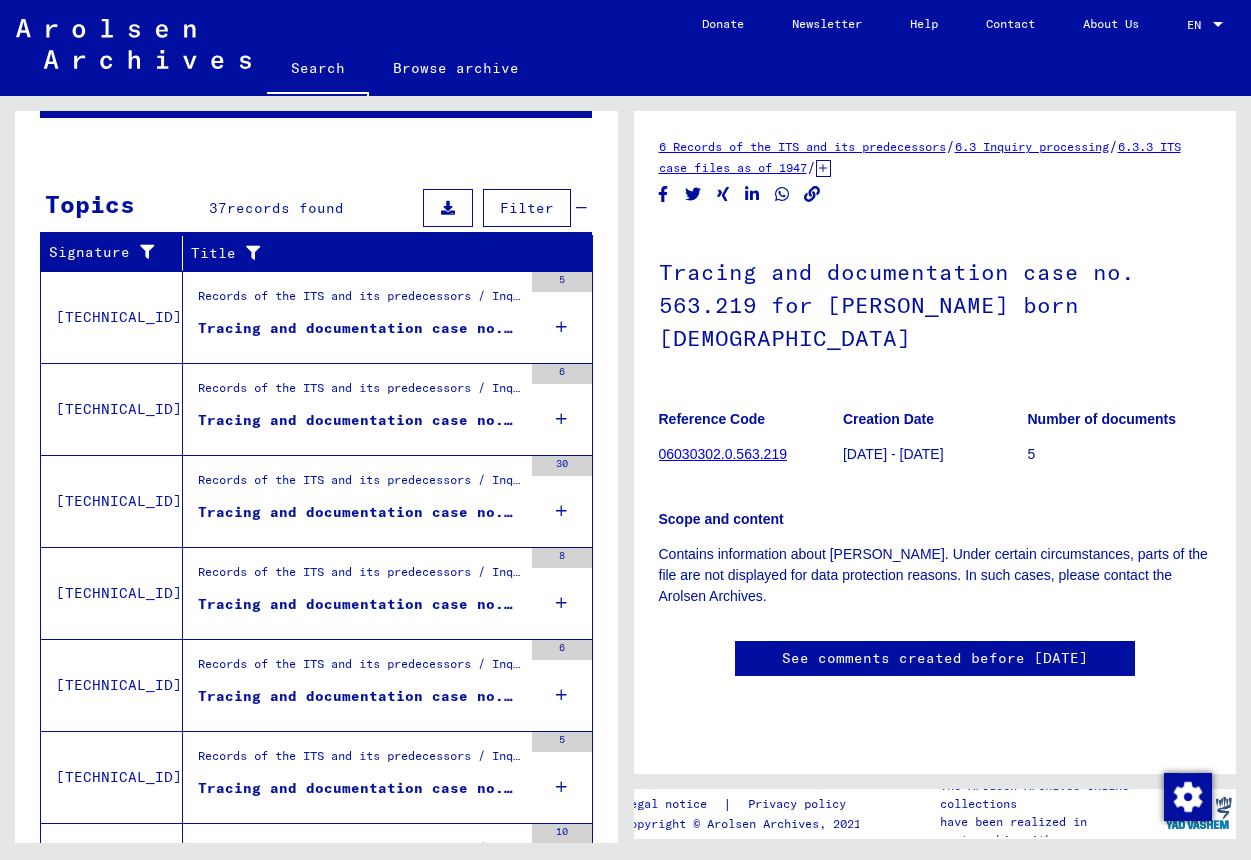 click on "Tracing and documentation case no. 605.707 for [PERSON_NAME] born [DEMOGRAPHIC_DATA]" at bounding box center [360, 328] 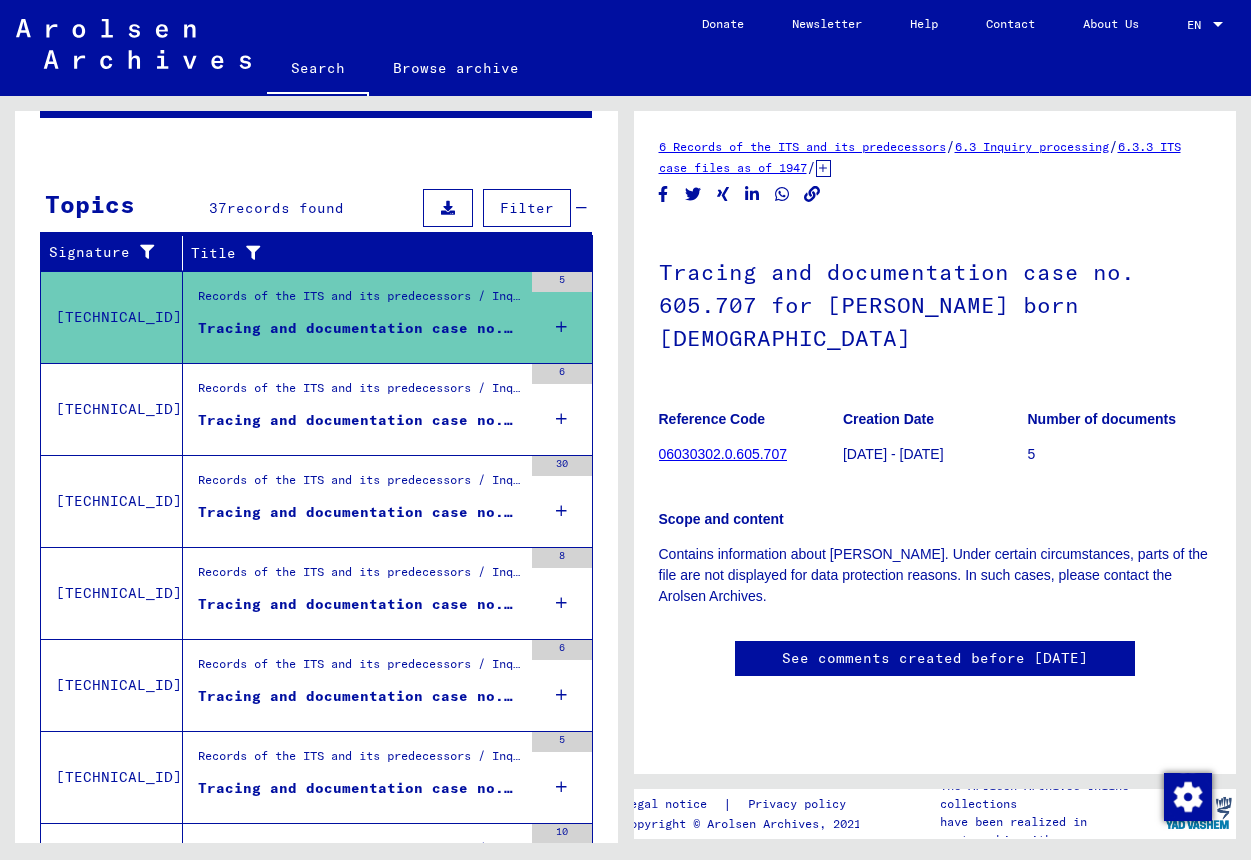 click on "Tracing and documentation case no. 620.938 for [PERSON_NAME] born [DEMOGRAPHIC_DATA]" at bounding box center (360, 420) 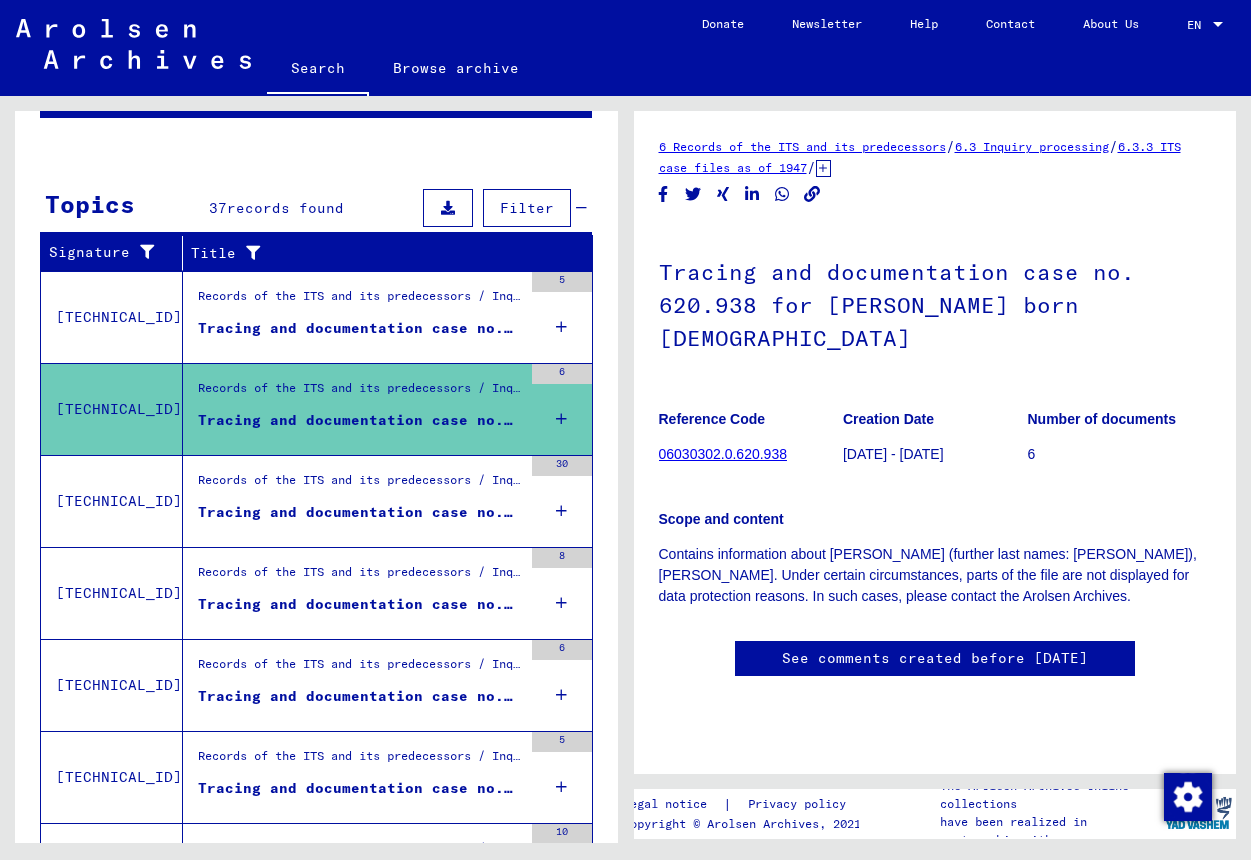 click on "Tracing and documentation case no. 65.378 for [PERSON_NAME] born [DEMOGRAPHIC_DATA] or21.03.1905" at bounding box center [360, 512] 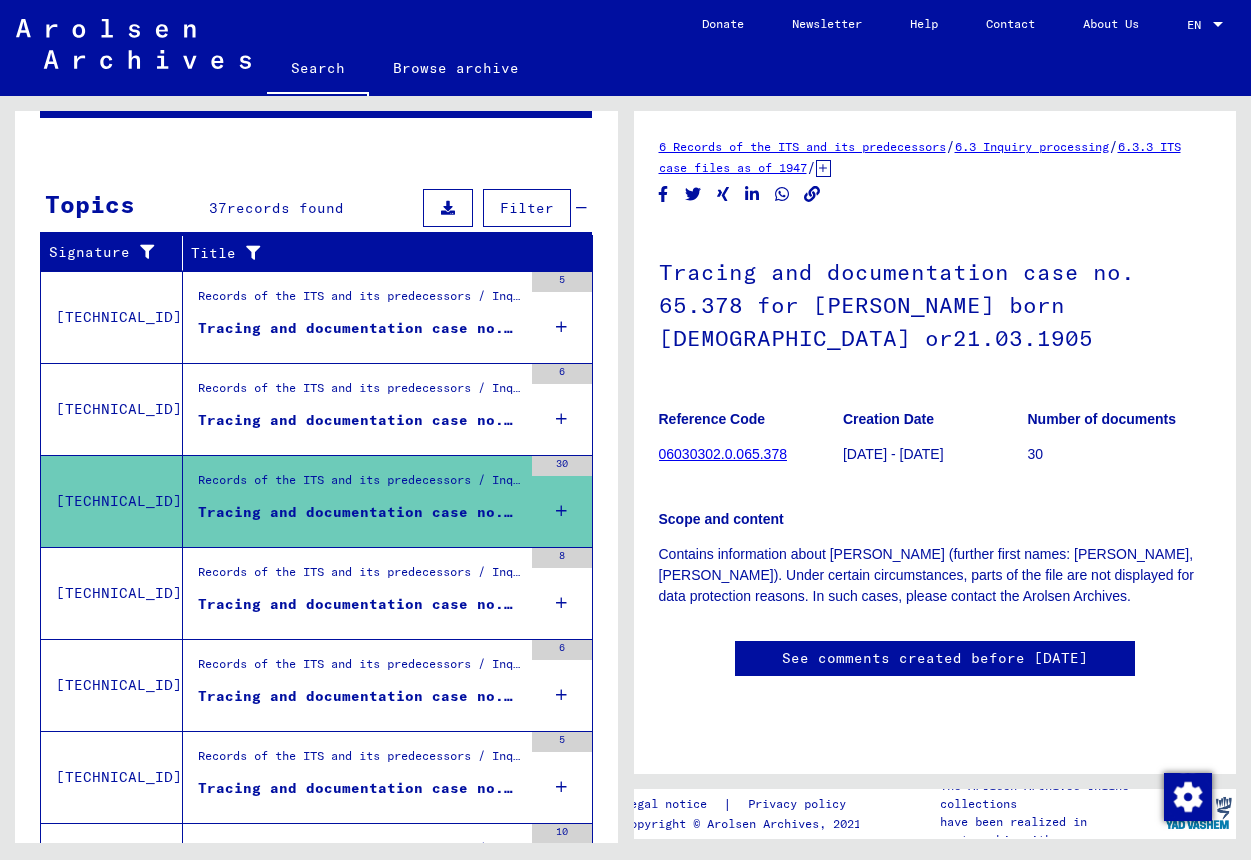 click on "Tracing and documentation case no. 652.658 for [PERSON_NAME][DEMOGRAPHIC_DATA] born [DEMOGRAPHIC_DATA]" at bounding box center [360, 604] 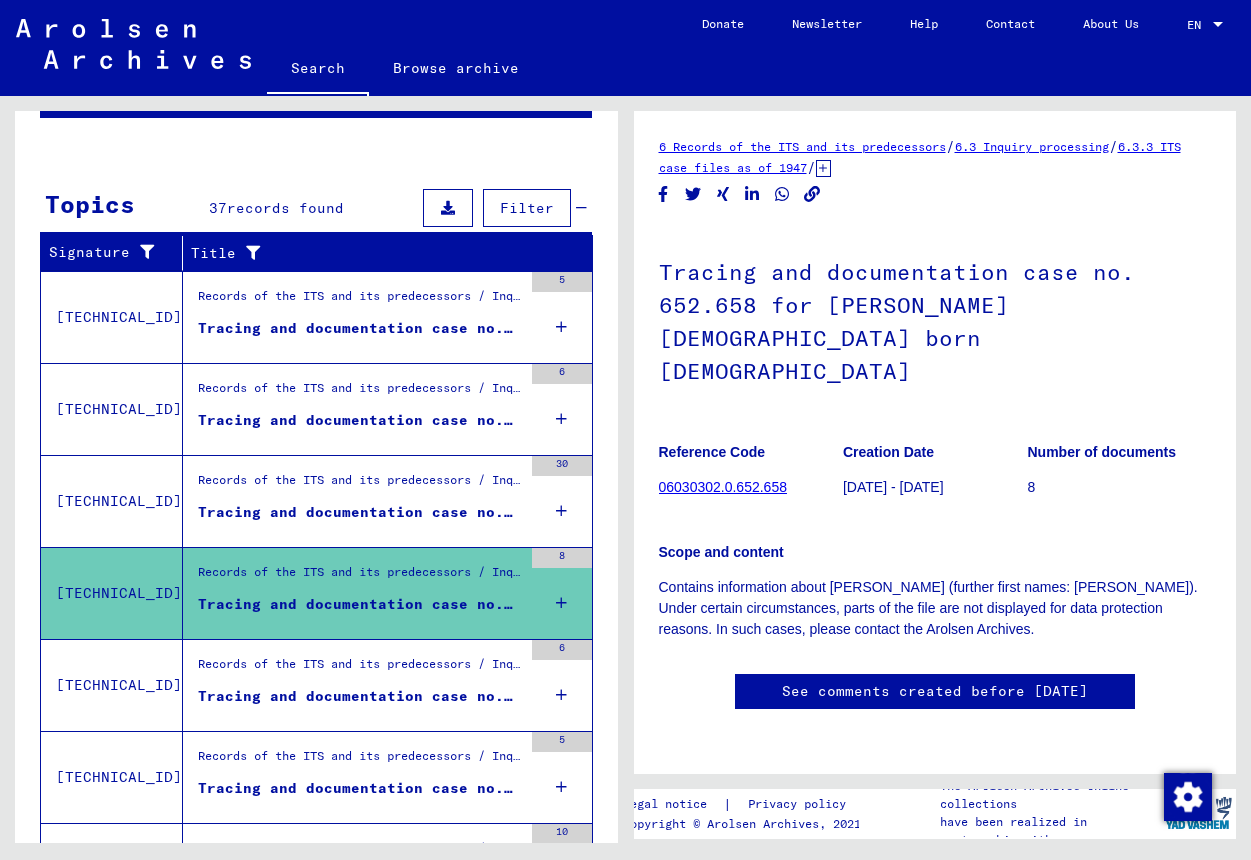 click on "Tracing and documentation case no. 681.550 for [PERSON_NAME] born [DEMOGRAPHIC_DATA]" at bounding box center [360, 696] 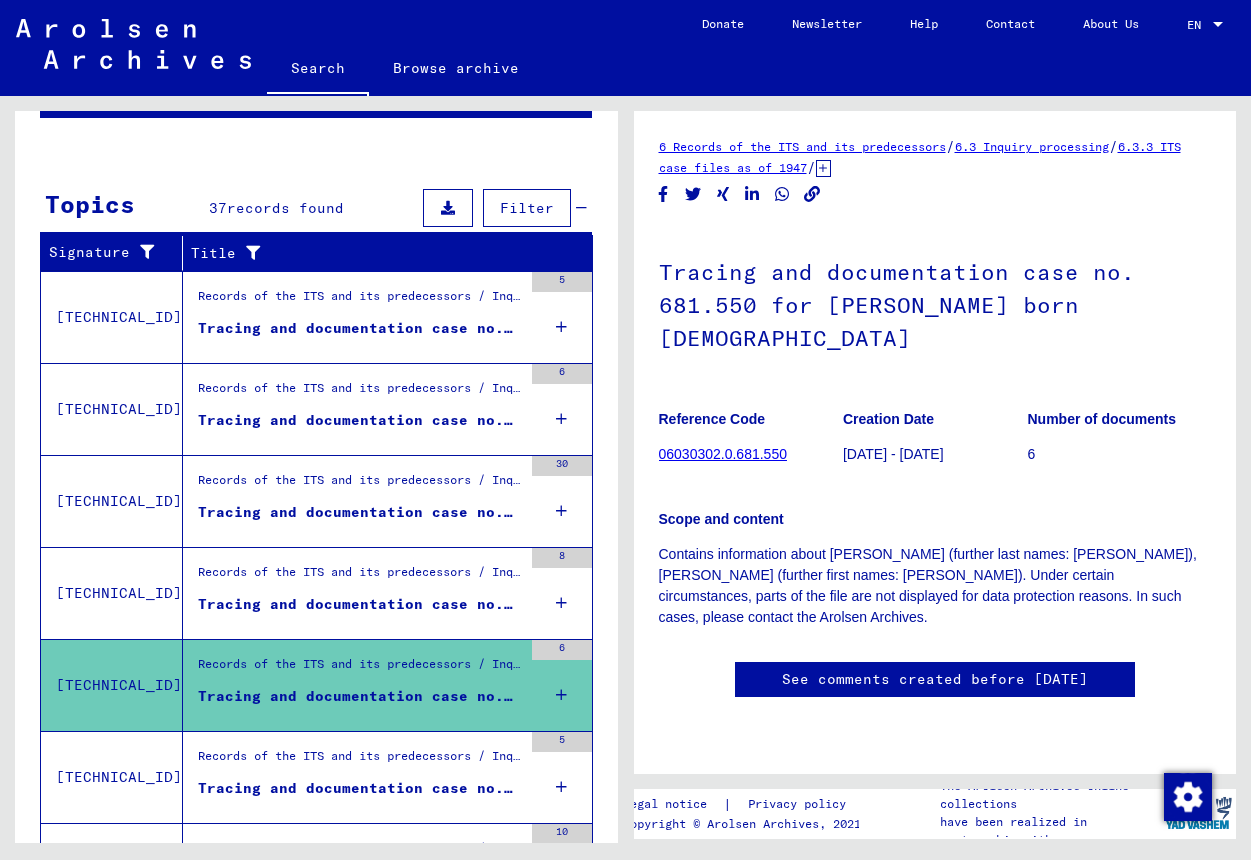 click on "06030302.0.681.550" 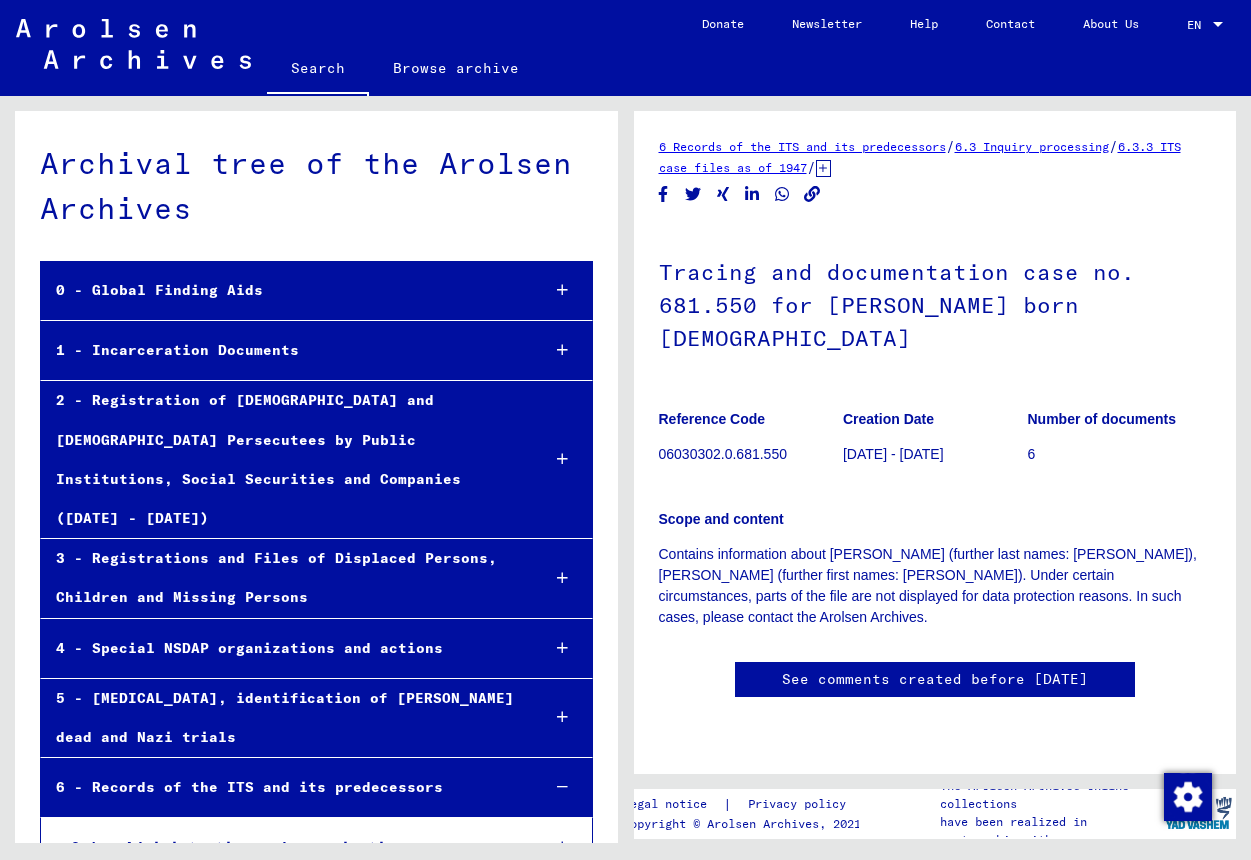 click on "1 - Incarceration Documents" at bounding box center (282, 350) 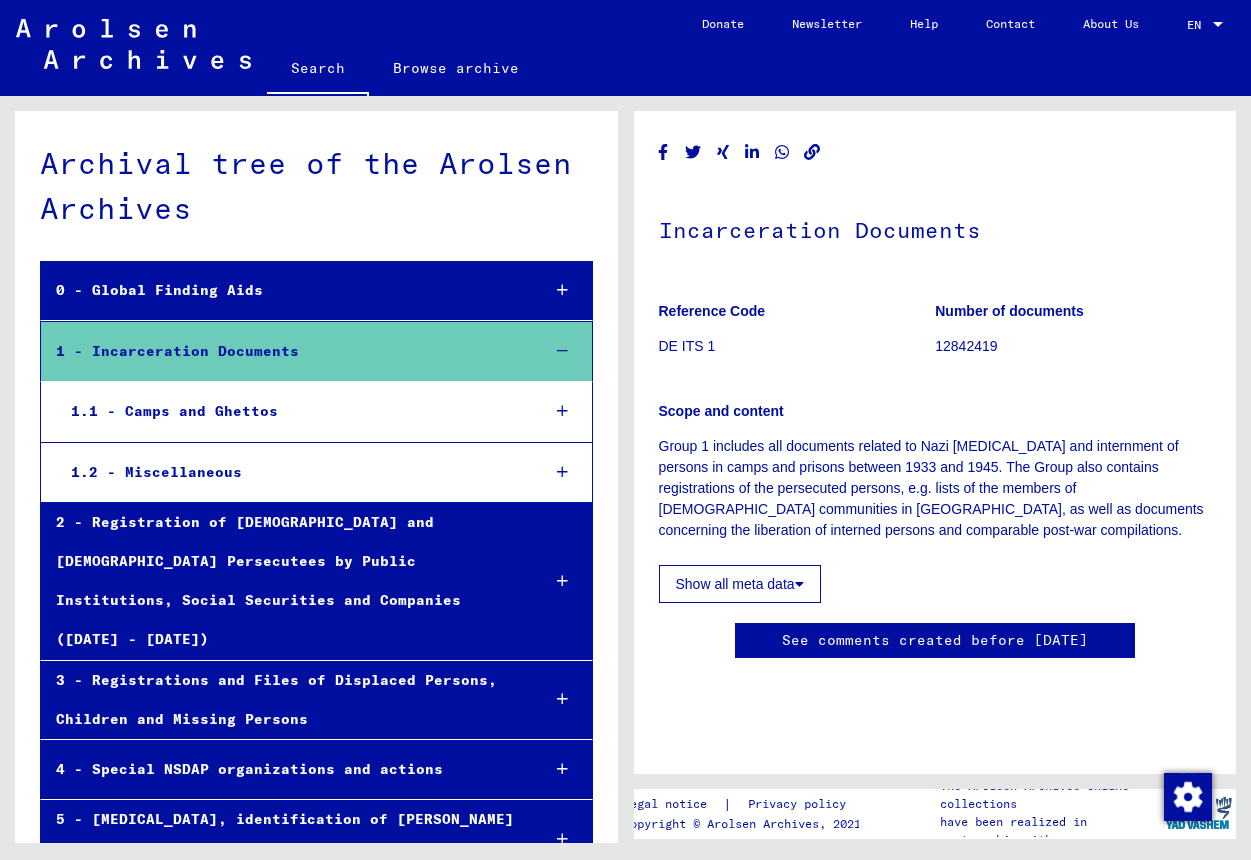 click on "DE ITS 1" 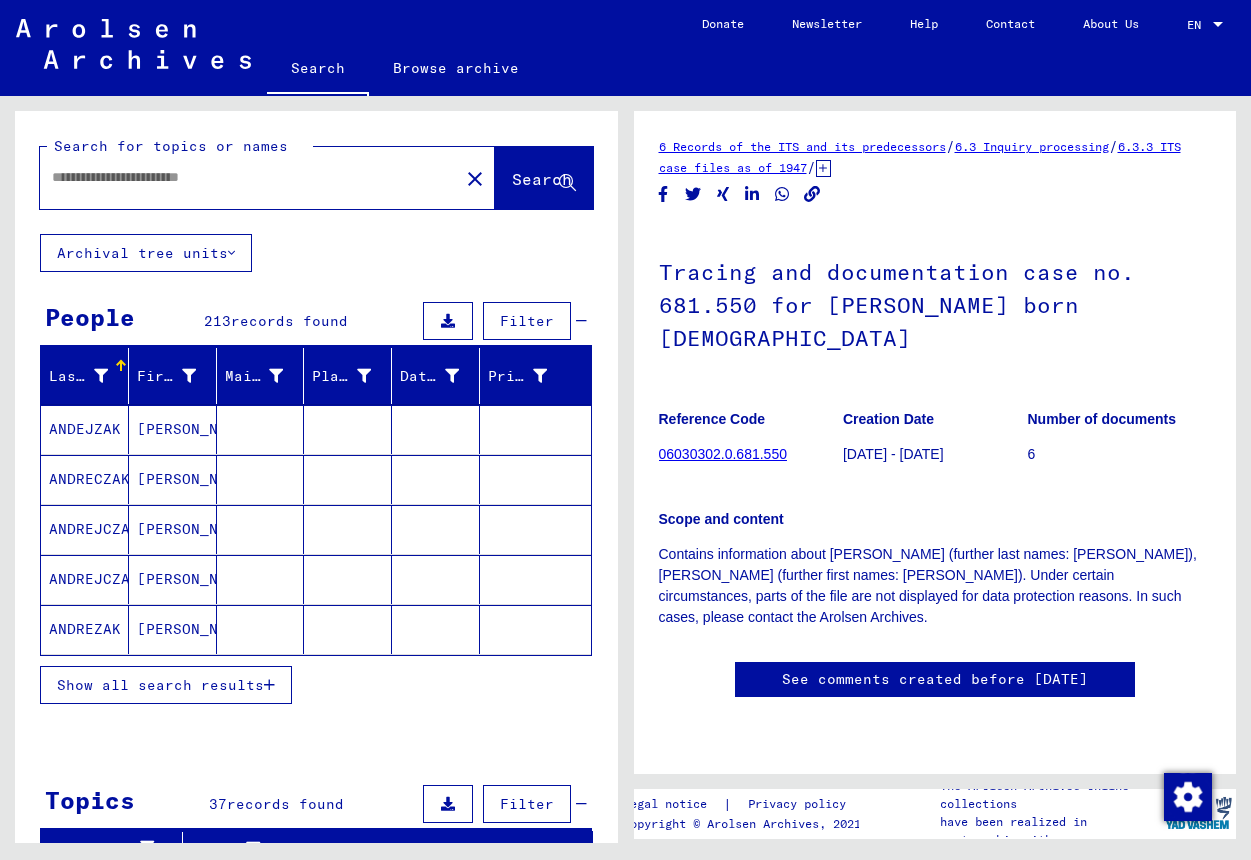 type on "*******" 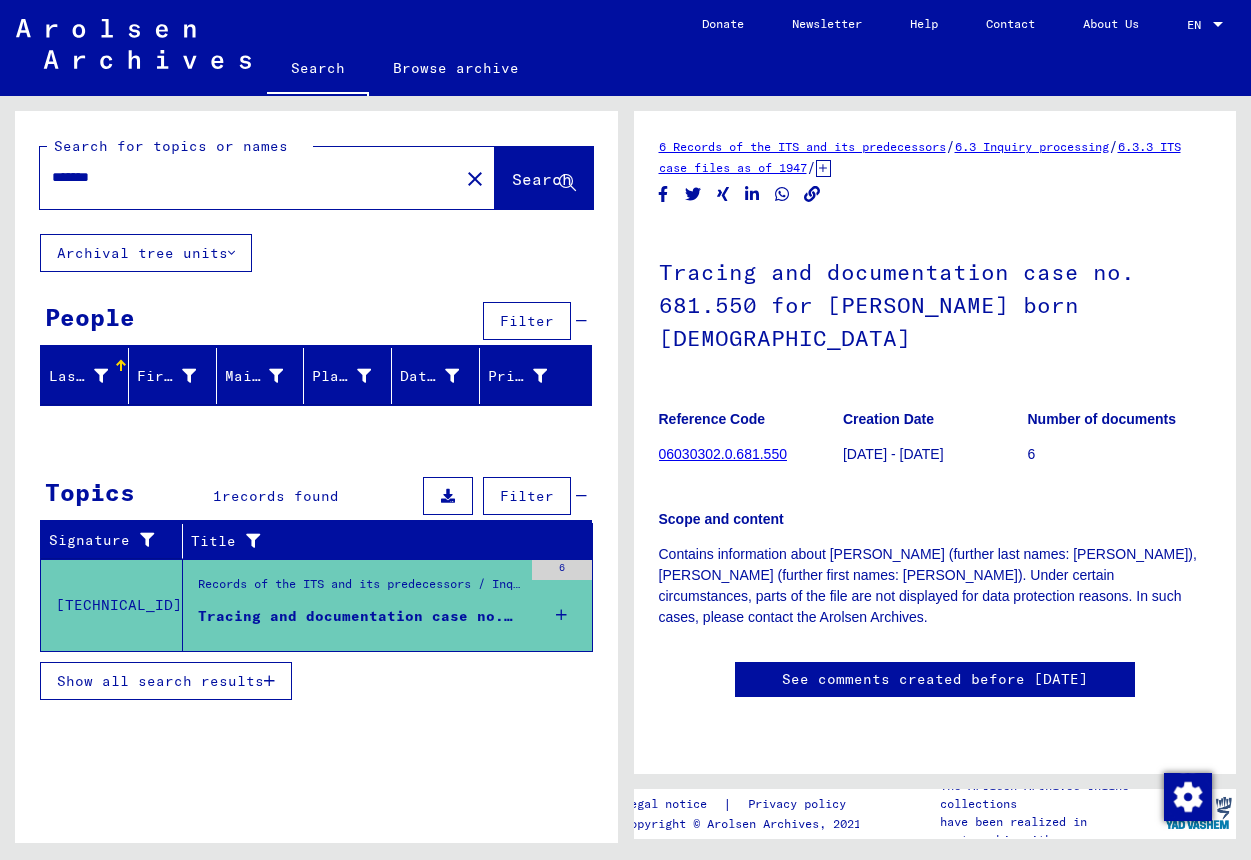 click on "Show all search results" at bounding box center [160, 681] 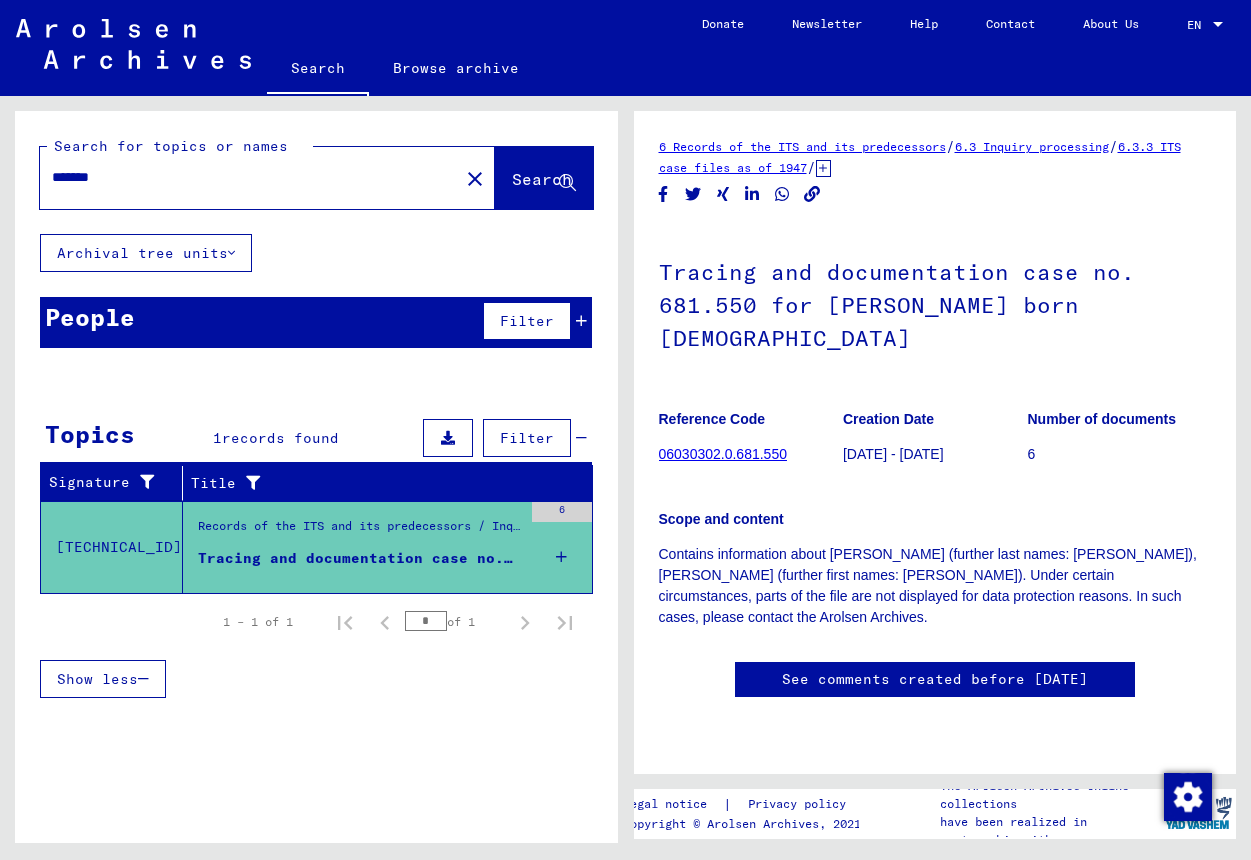 click on "Tracing and documentation case no. 681.550 for [PERSON_NAME] born [DEMOGRAPHIC_DATA]" at bounding box center [360, 558] 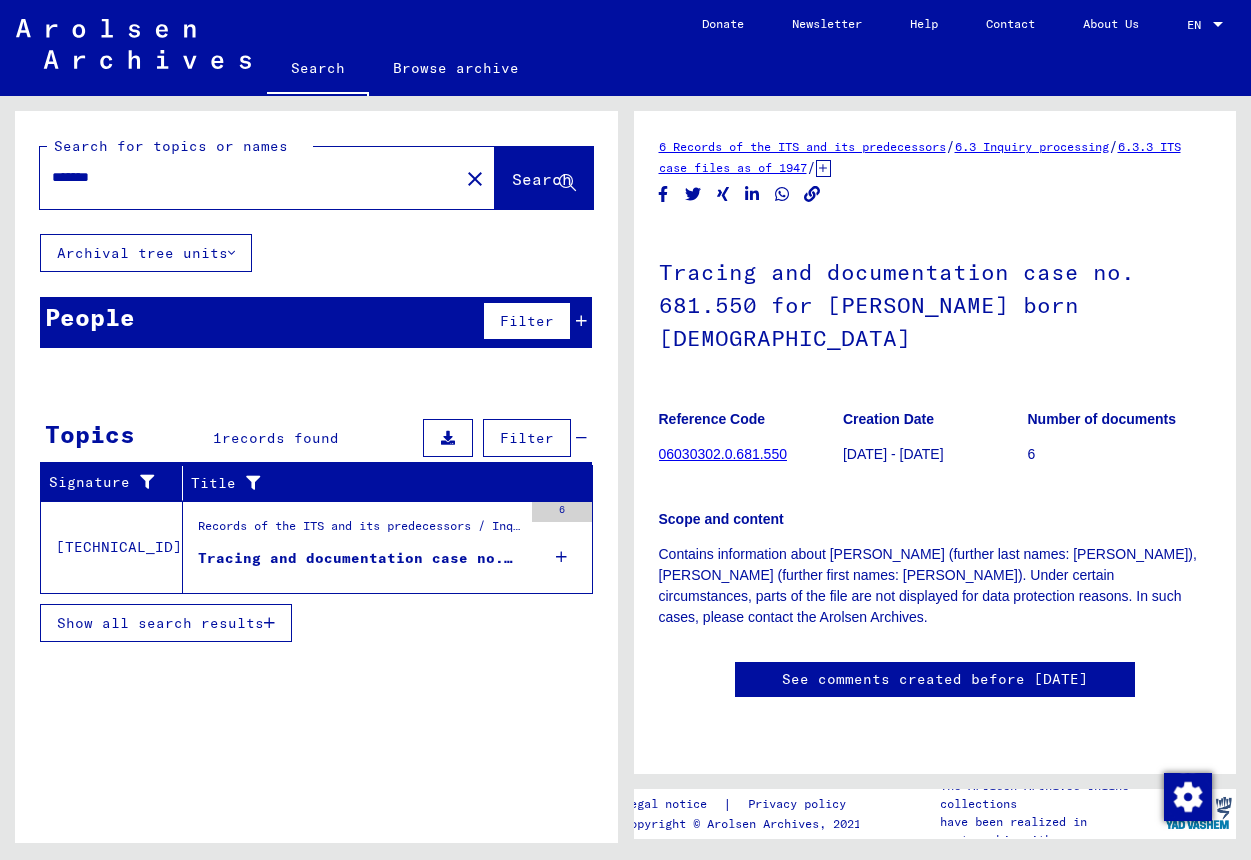 scroll, scrollTop: 0, scrollLeft: 0, axis: both 